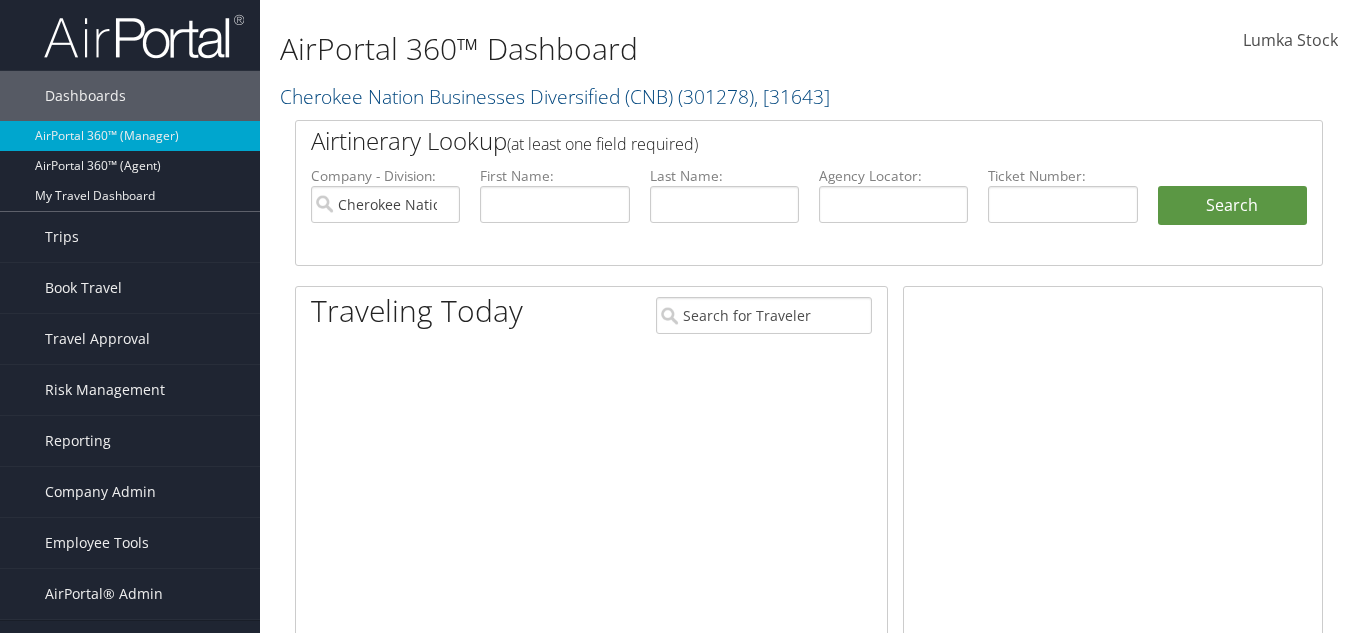 scroll, scrollTop: 0, scrollLeft: 0, axis: both 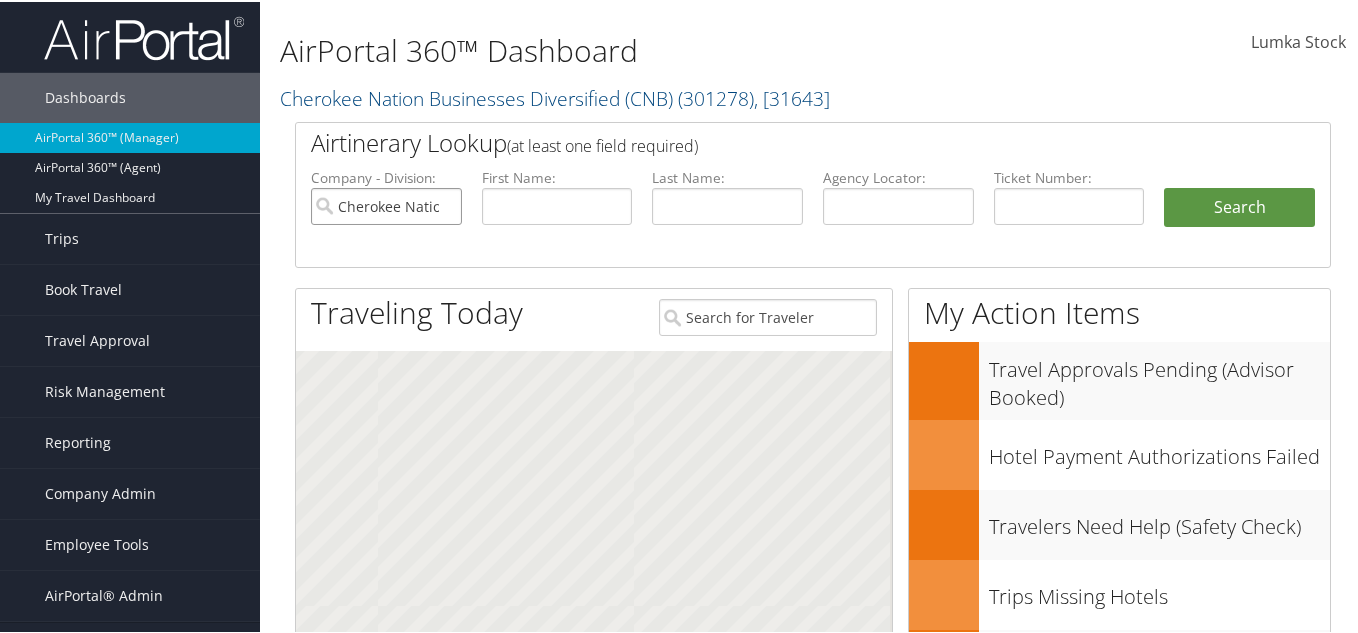 click on "Cherokee Nation Businesses Diversified (CNB)" at bounding box center [386, 204] 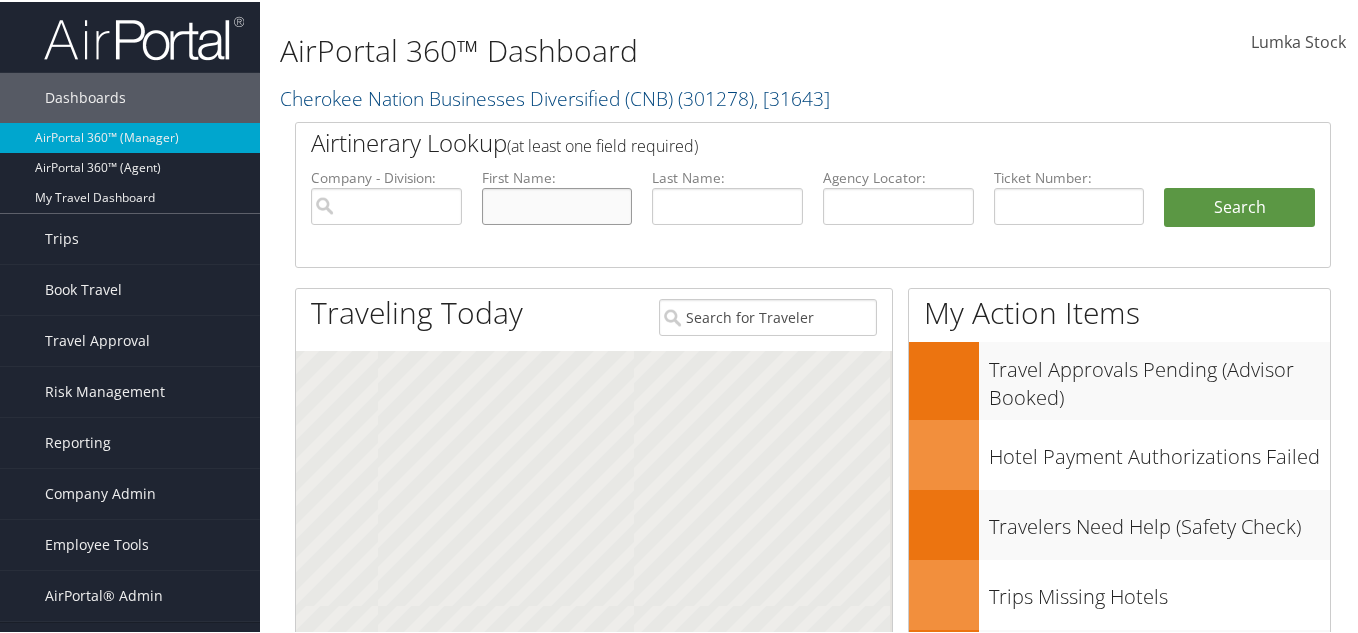 click at bounding box center [557, 204] 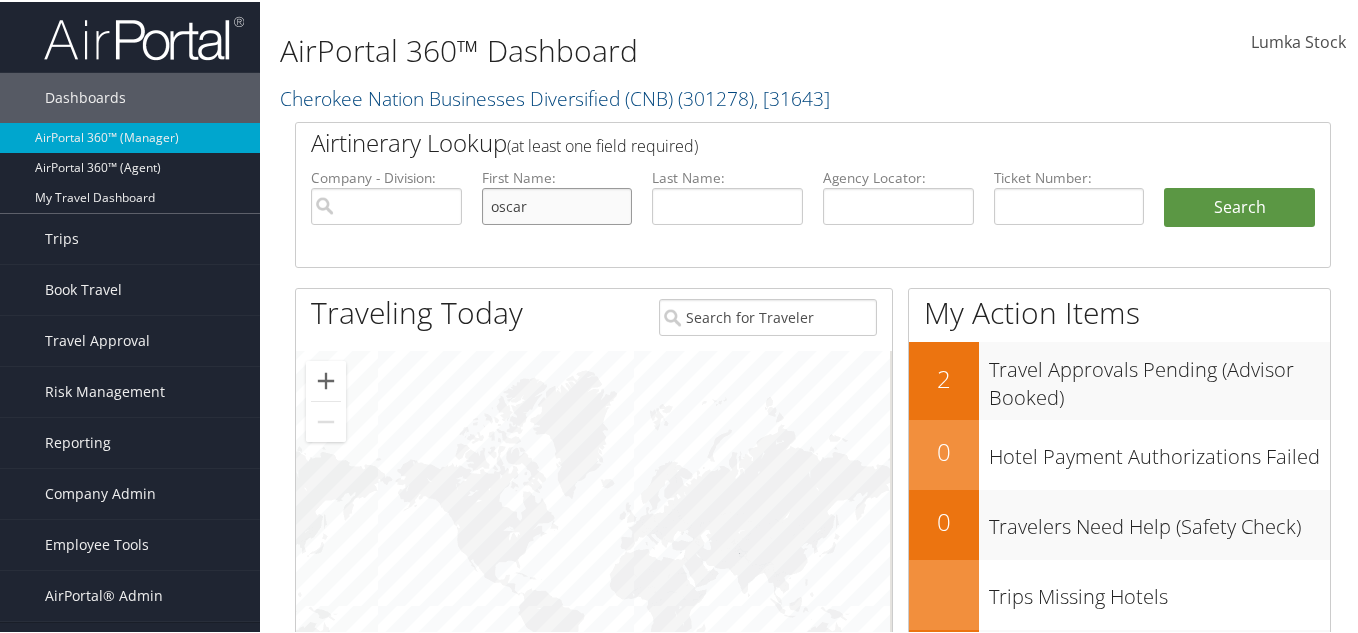 type on "oscar" 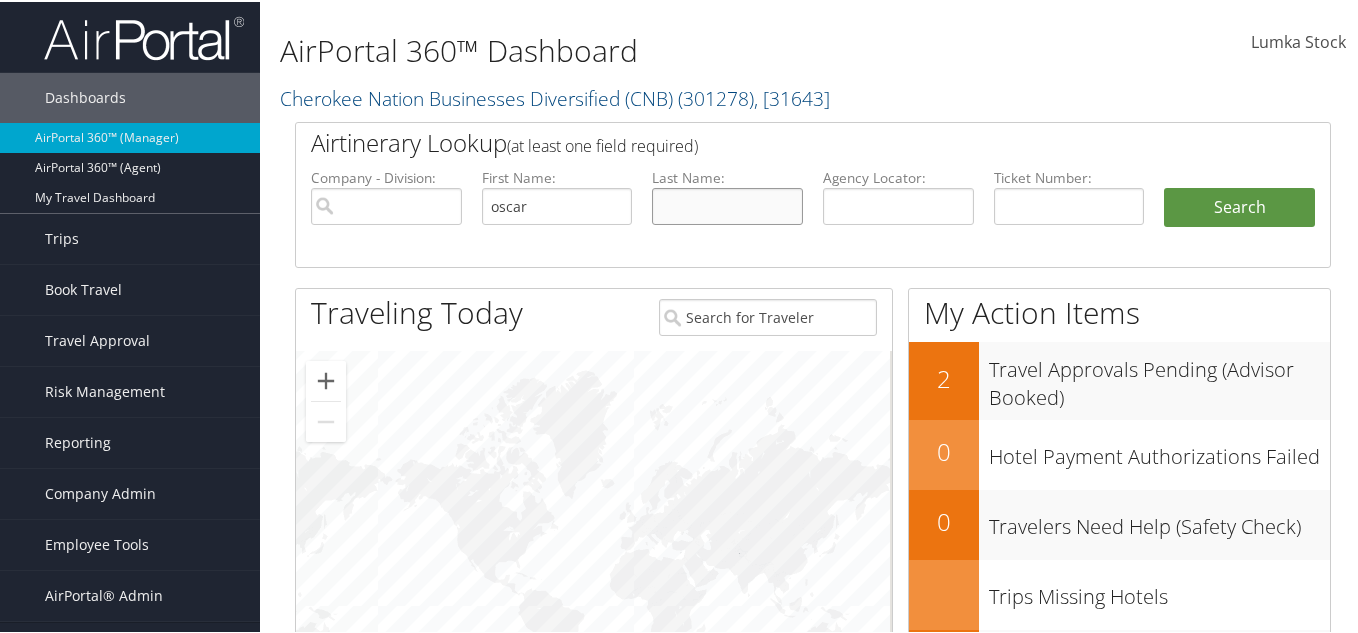 click at bounding box center [727, 204] 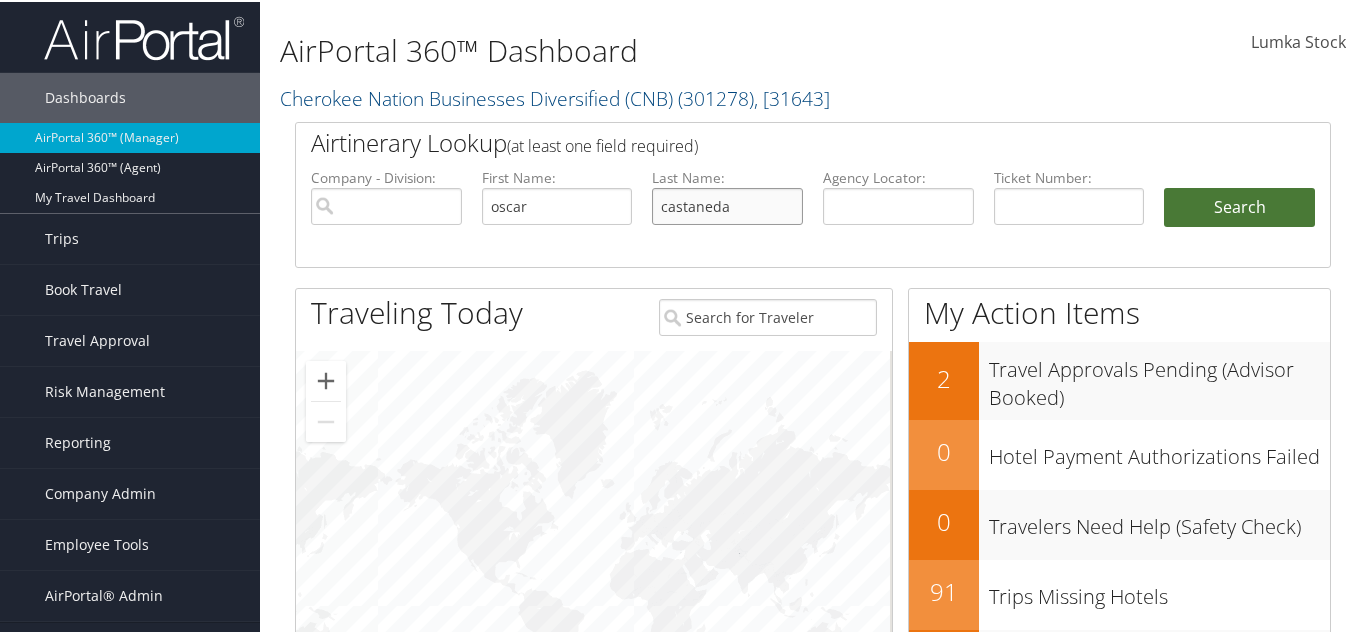 type on "castaneda" 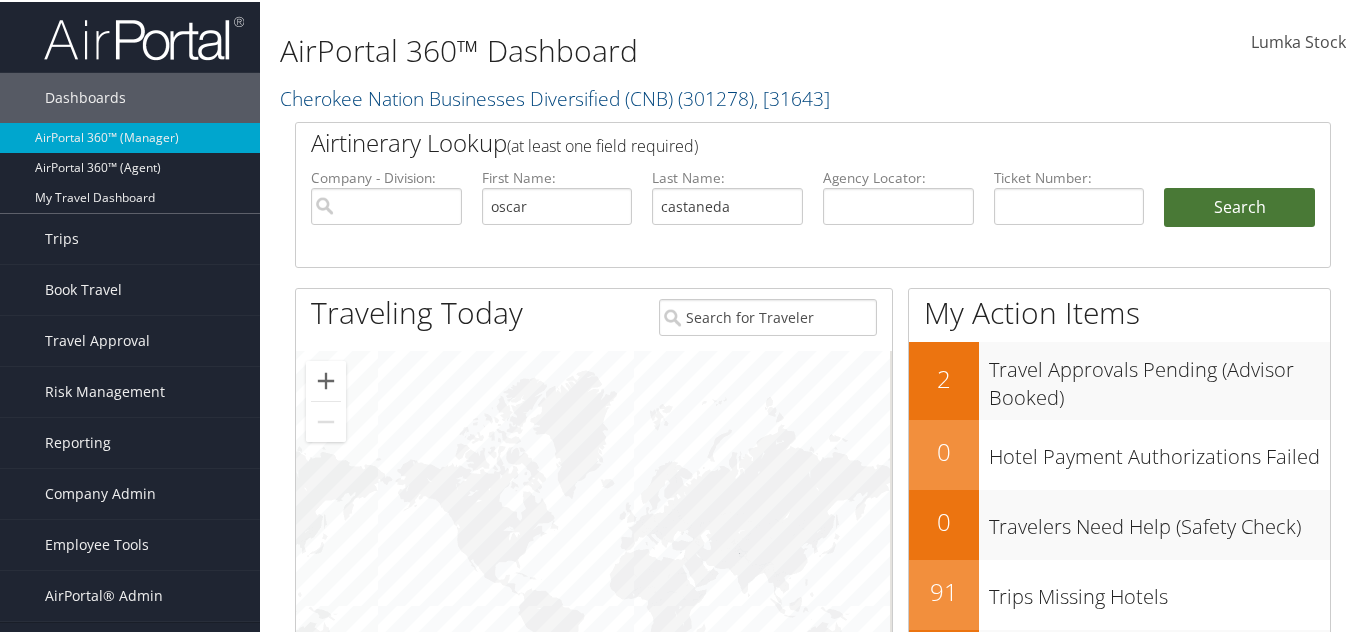 click on "Search" at bounding box center (1239, 206) 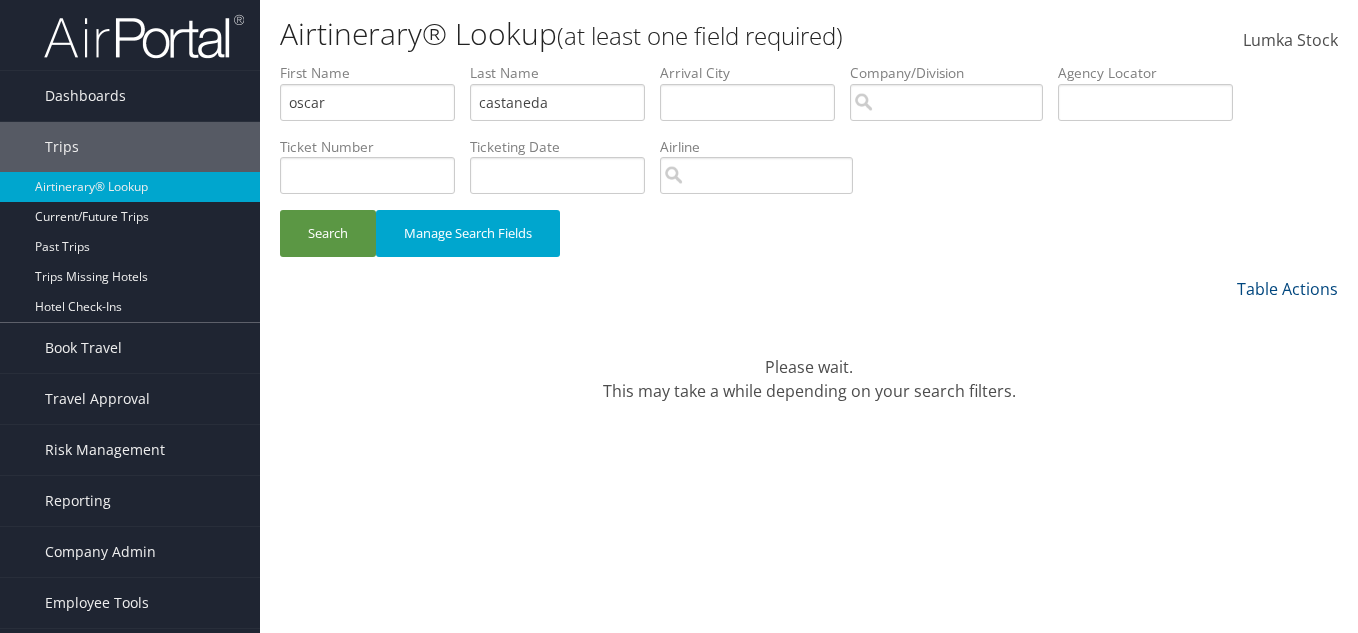 scroll, scrollTop: 0, scrollLeft: 0, axis: both 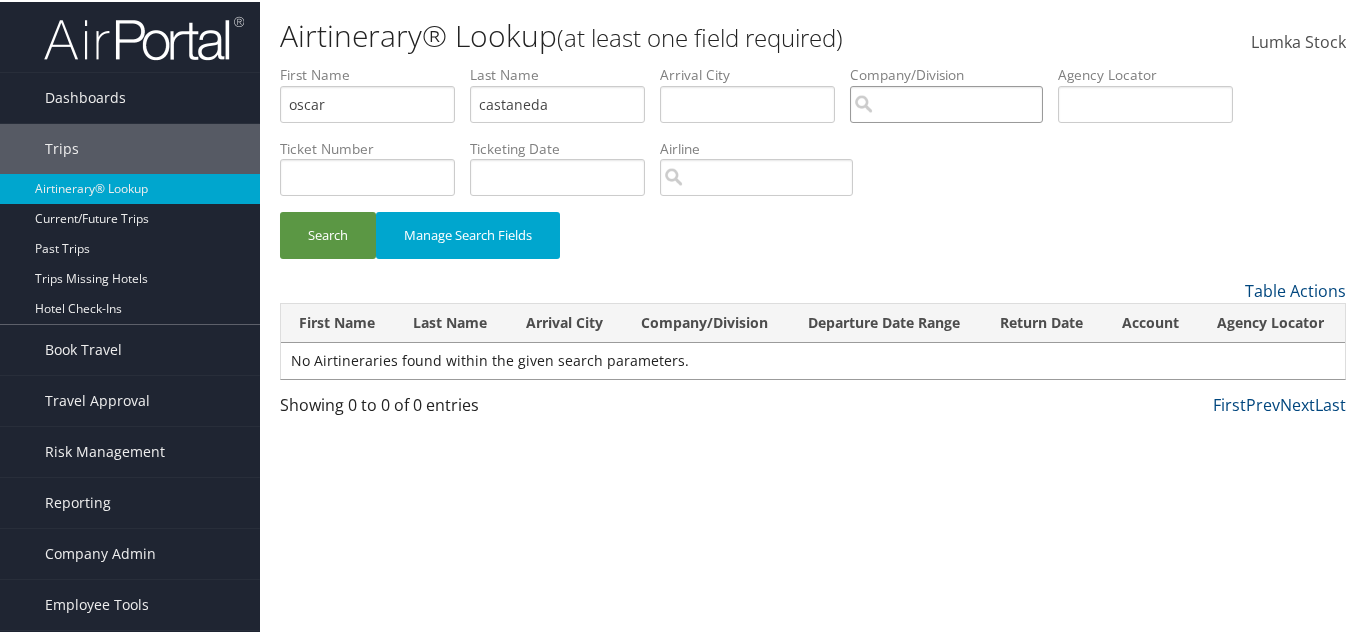 click at bounding box center [946, 102] 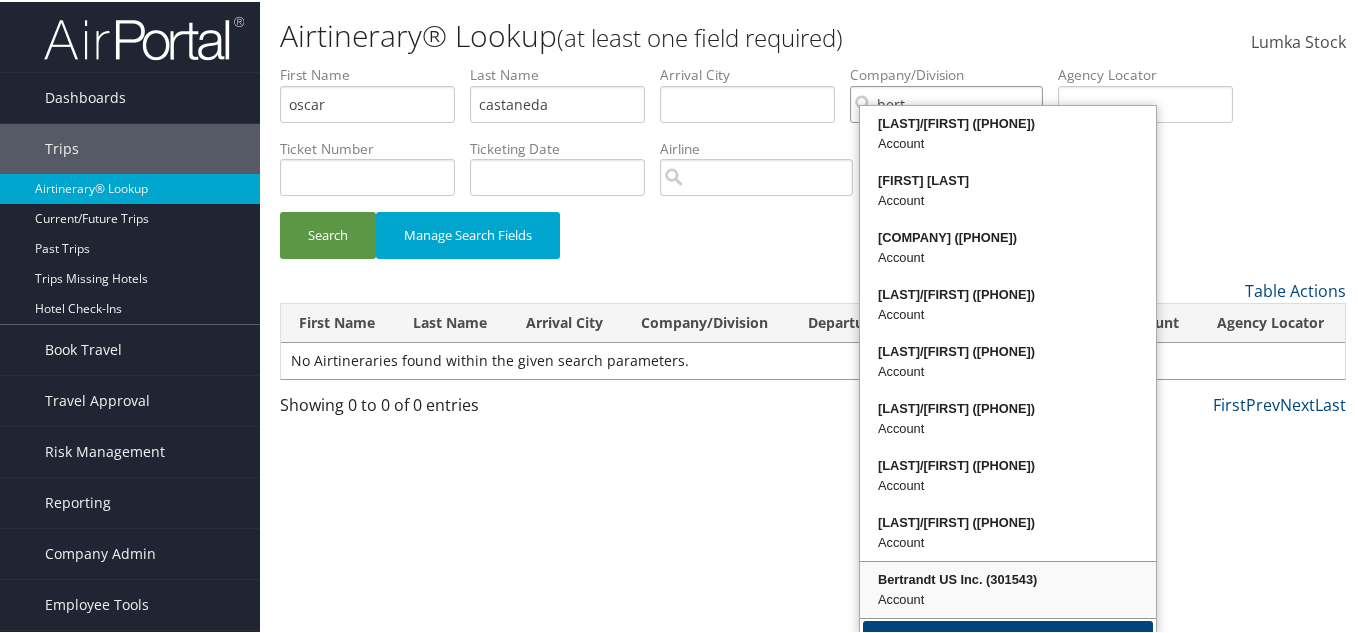 click on "Account" at bounding box center (1008, 598) 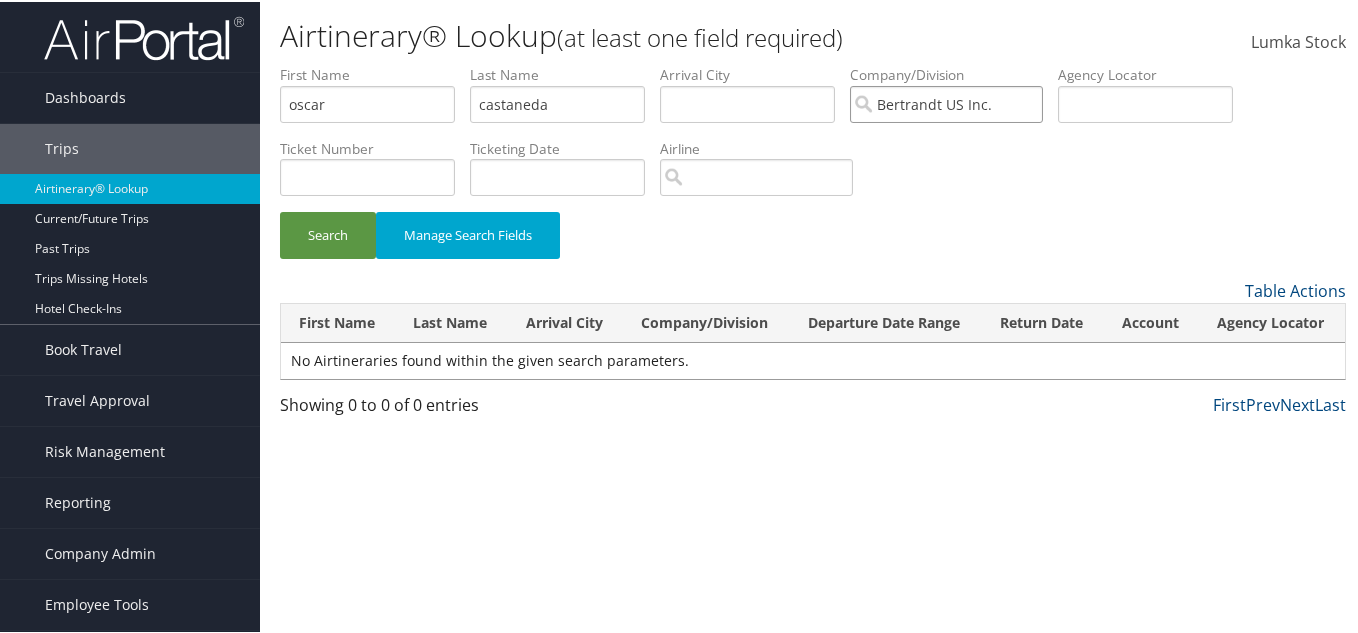 type on "Bertrandt US Inc." 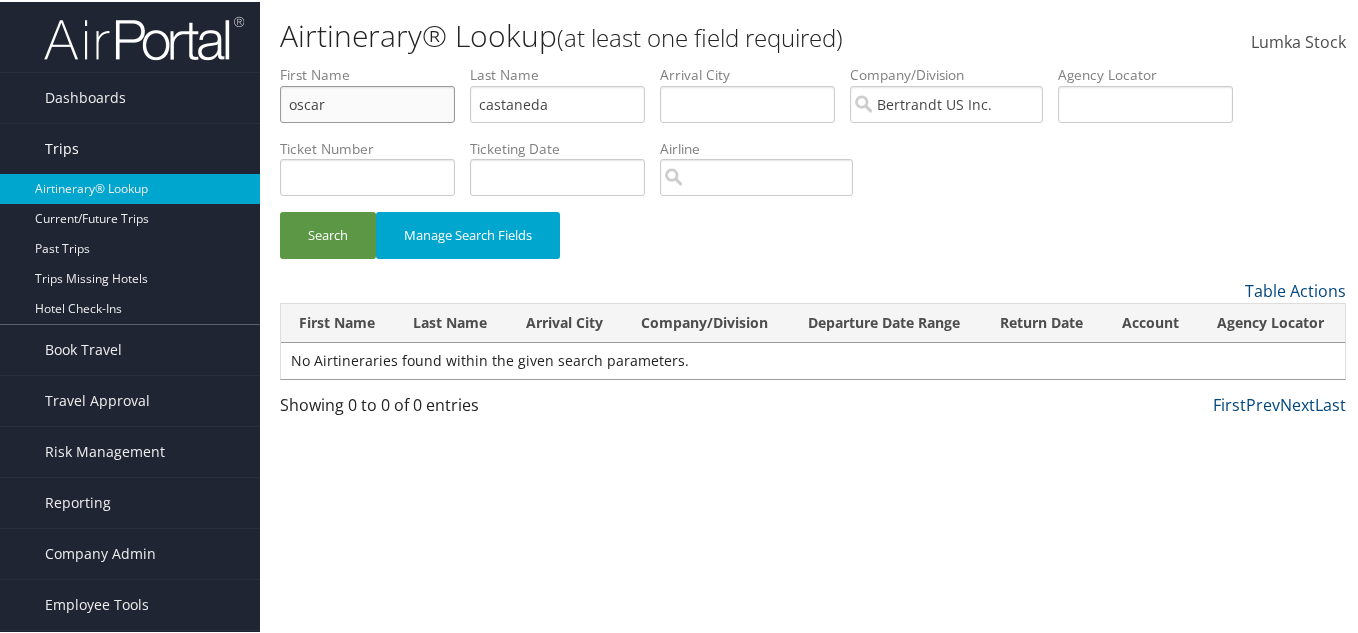 drag, startPoint x: 280, startPoint y: 104, endPoint x: 36, endPoint y: 134, distance: 245.83734 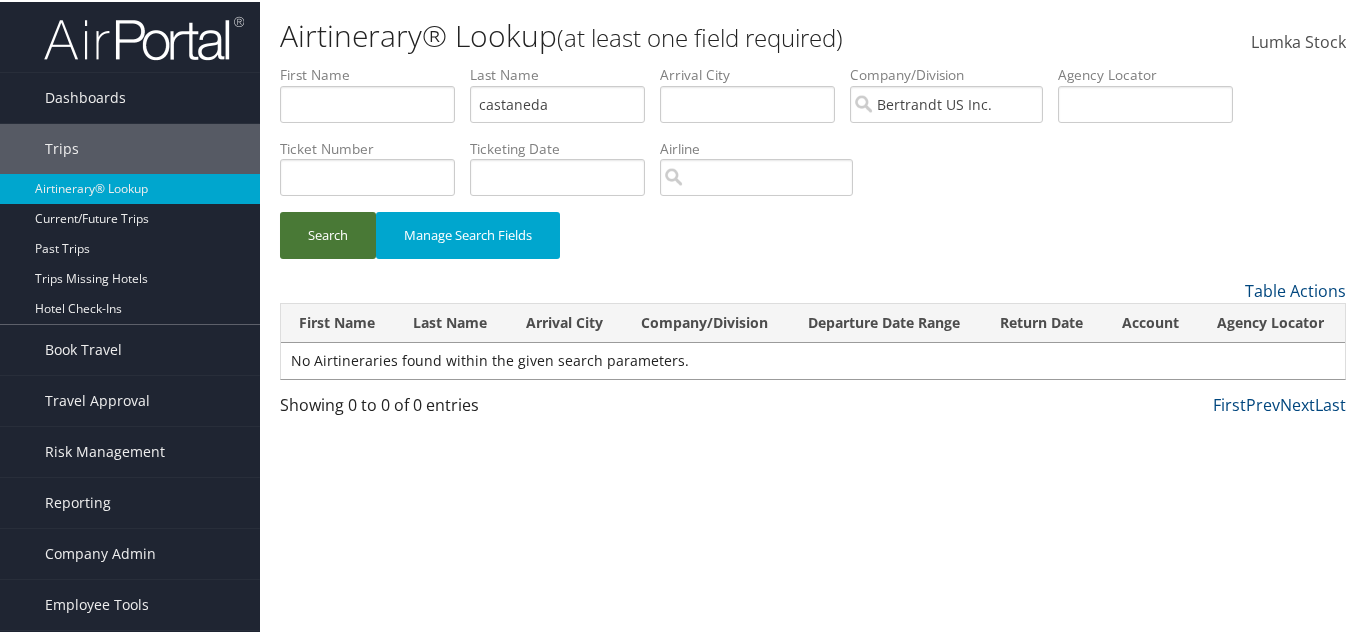 drag, startPoint x: 315, startPoint y: 221, endPoint x: 347, endPoint y: 225, distance: 32.24903 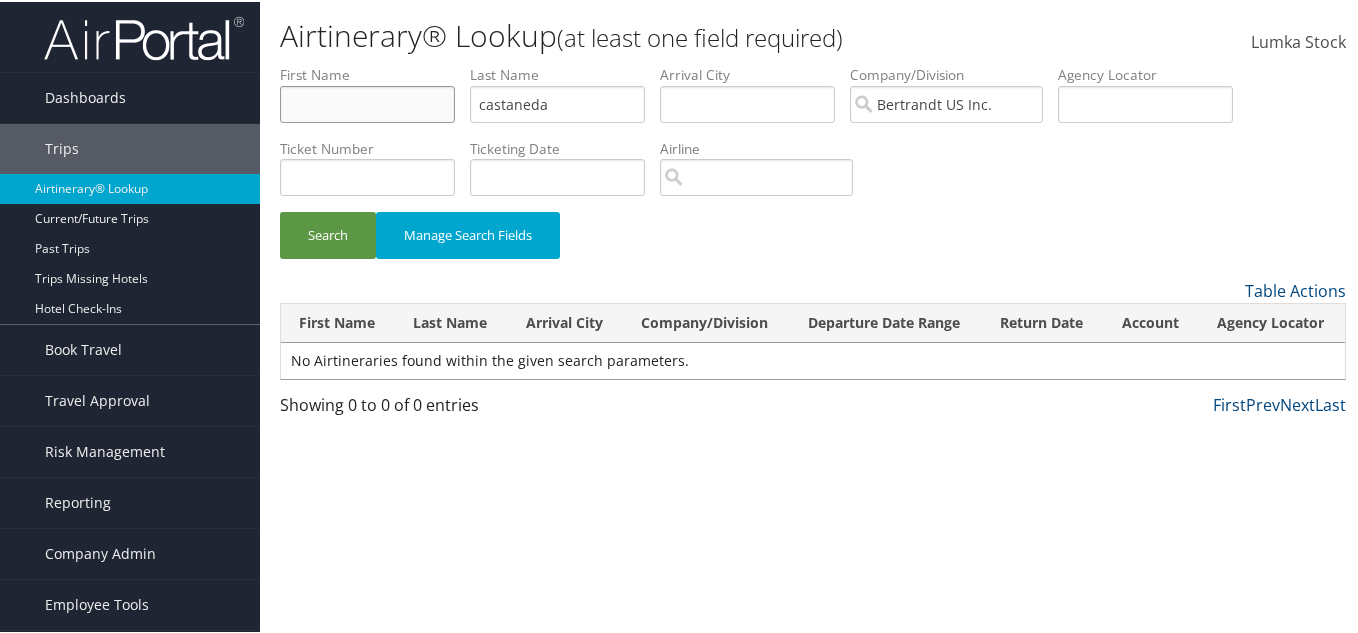 click at bounding box center (367, 102) 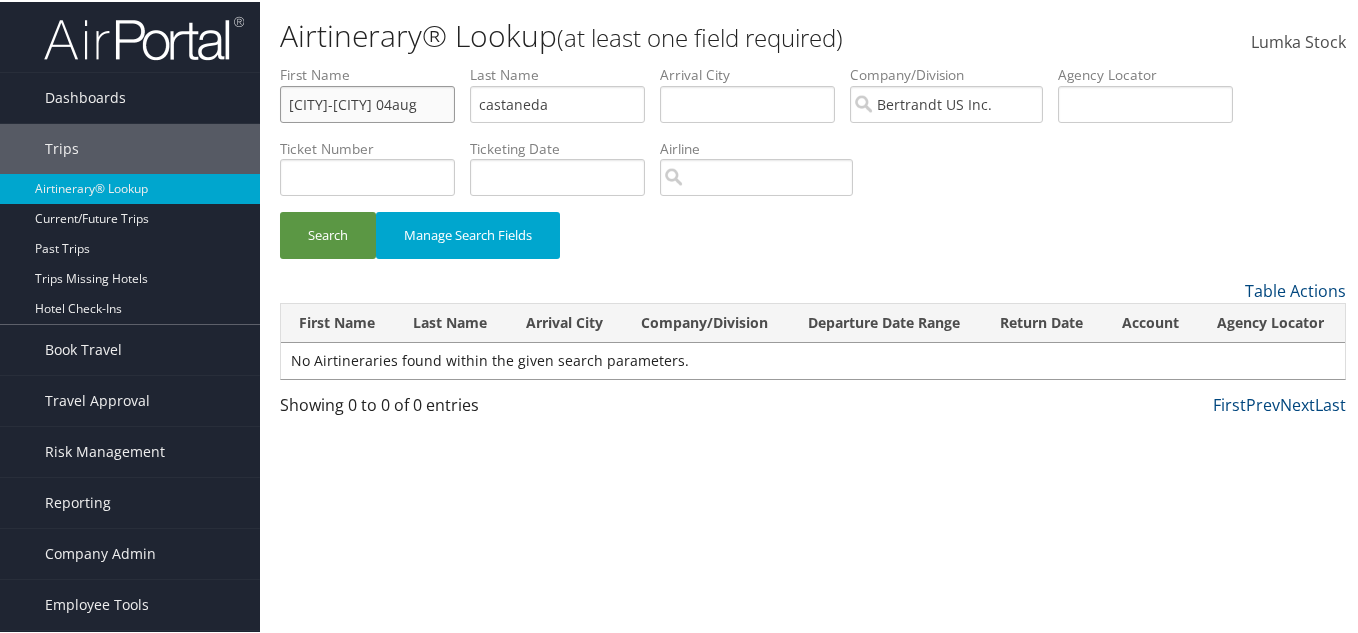 type on "lax-ewr 04aug" 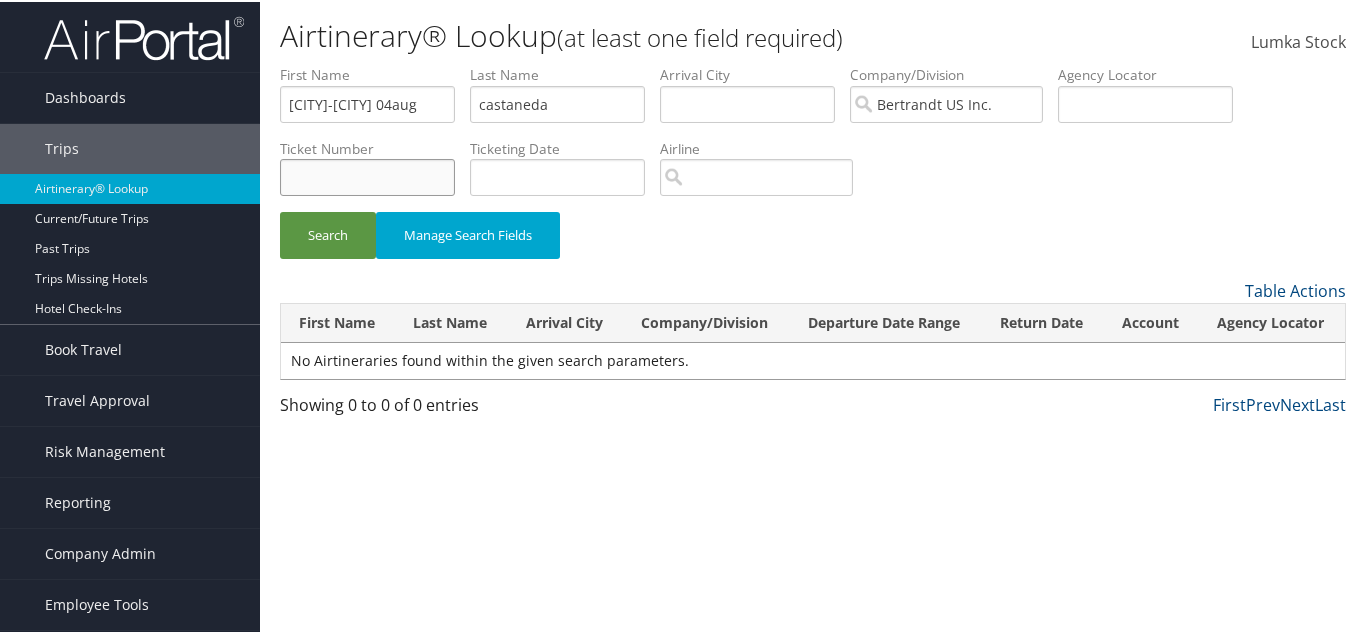 click at bounding box center [367, 175] 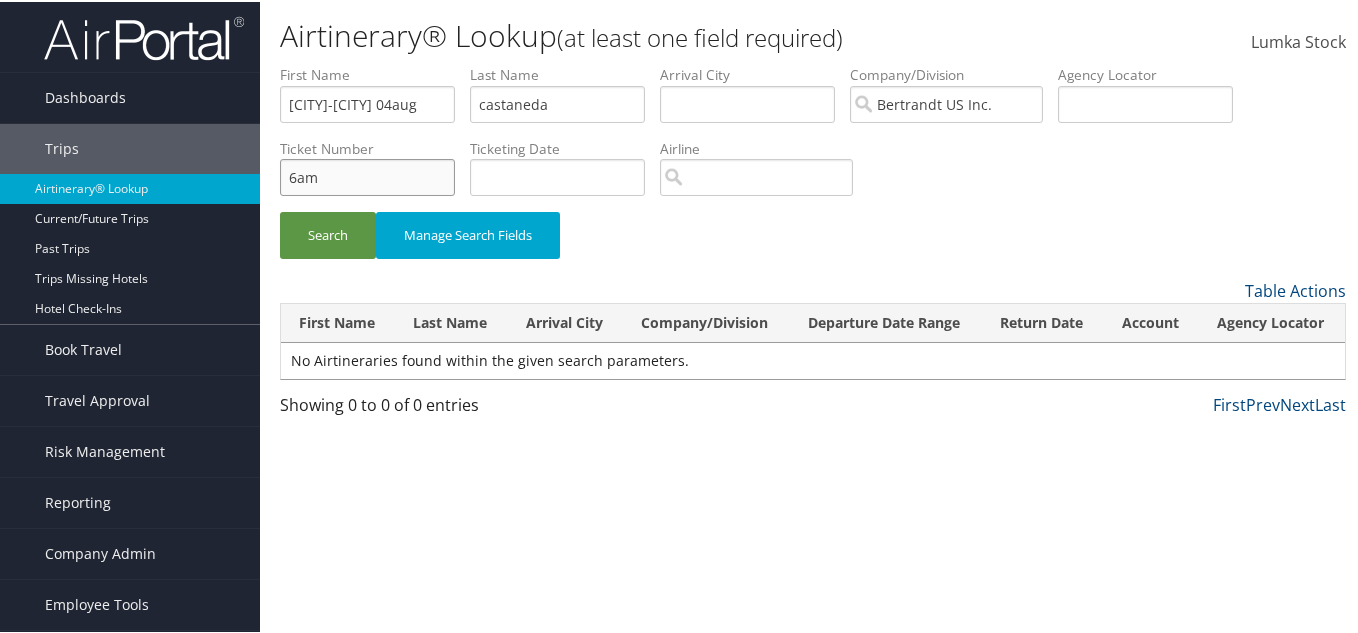 type on "6am" 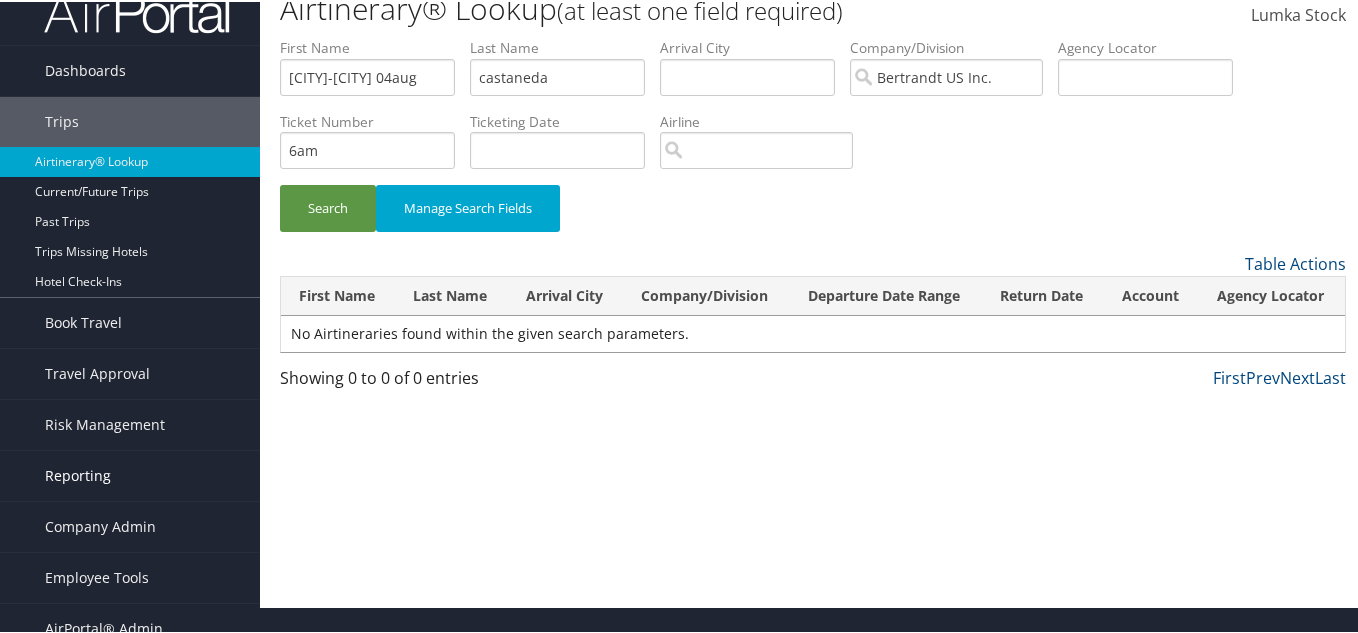 scroll, scrollTop: 47, scrollLeft: 0, axis: vertical 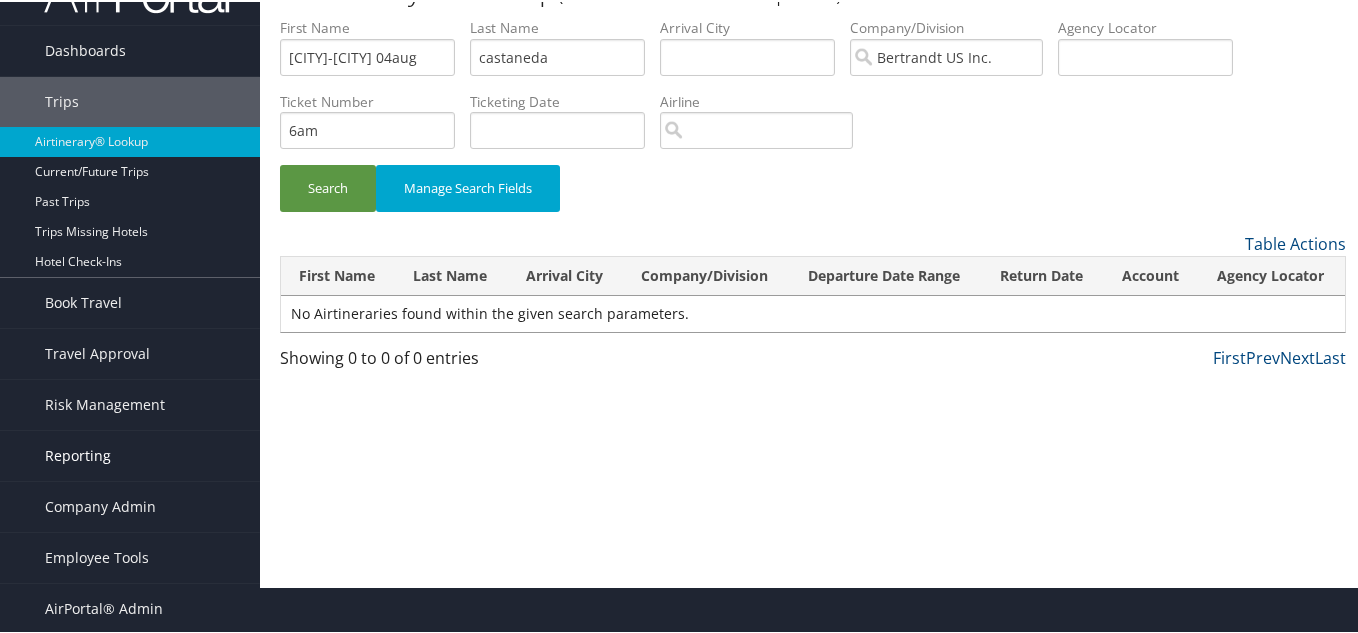 click on "Reporting" at bounding box center [78, 454] 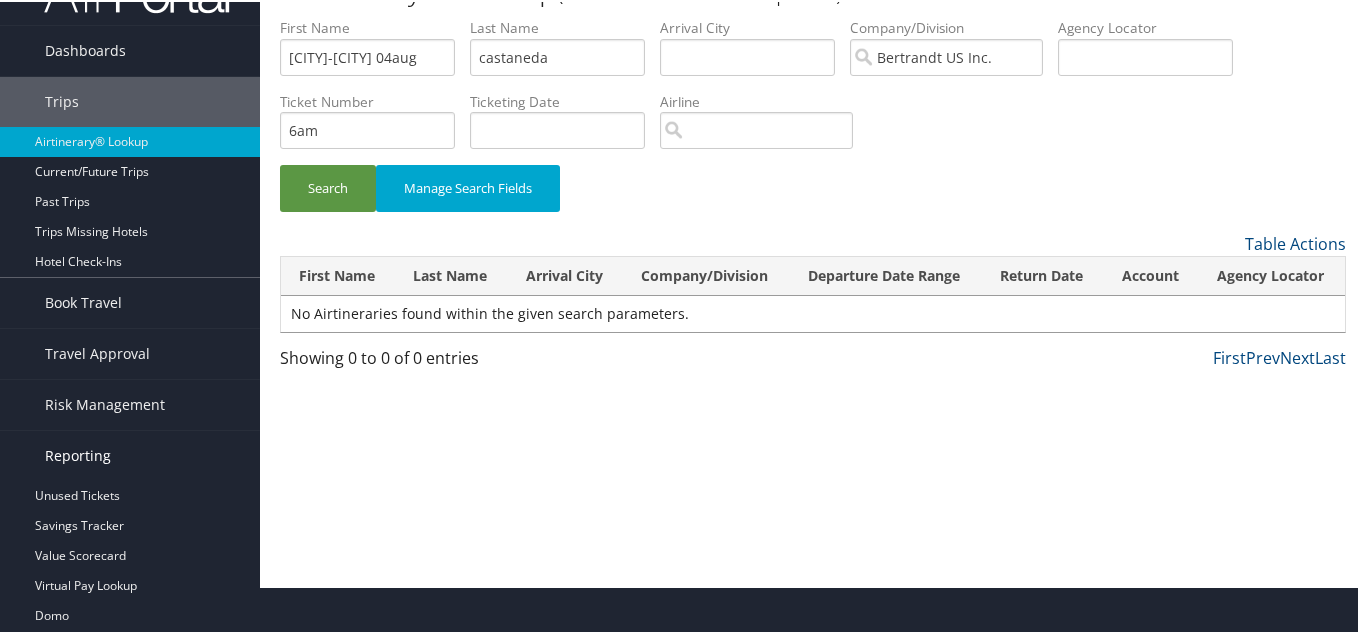 click on "Reporting" at bounding box center [78, 454] 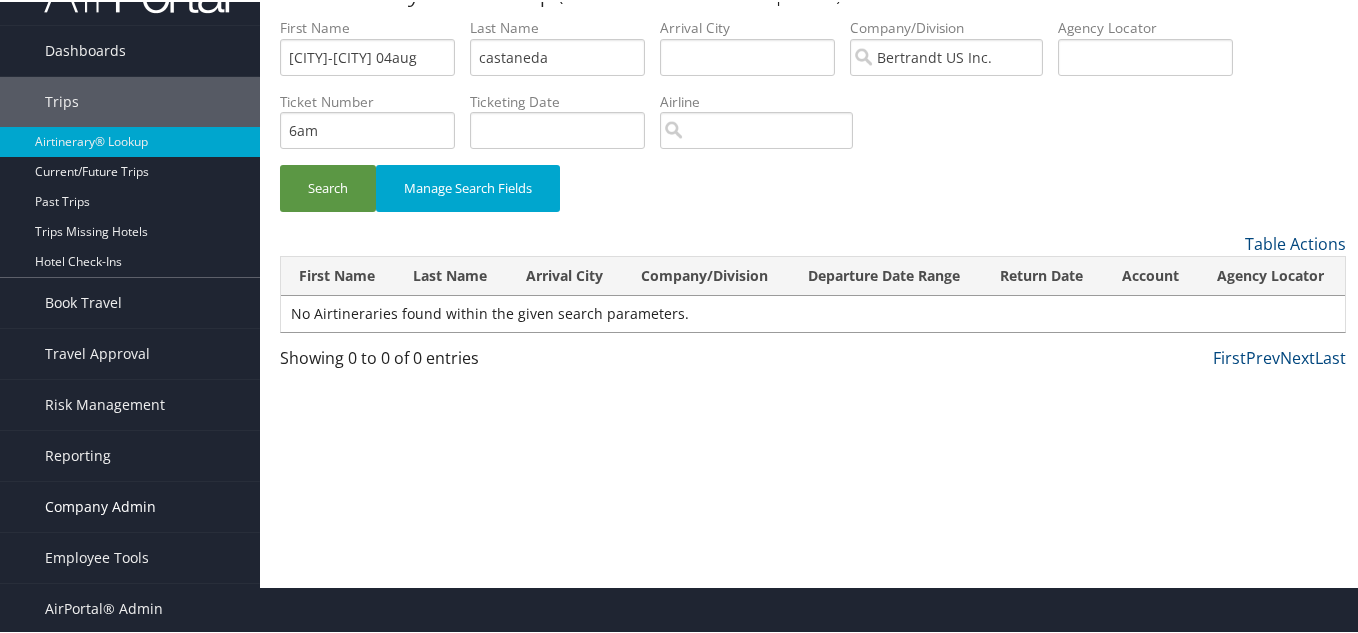 click on "Company Admin" at bounding box center (100, 505) 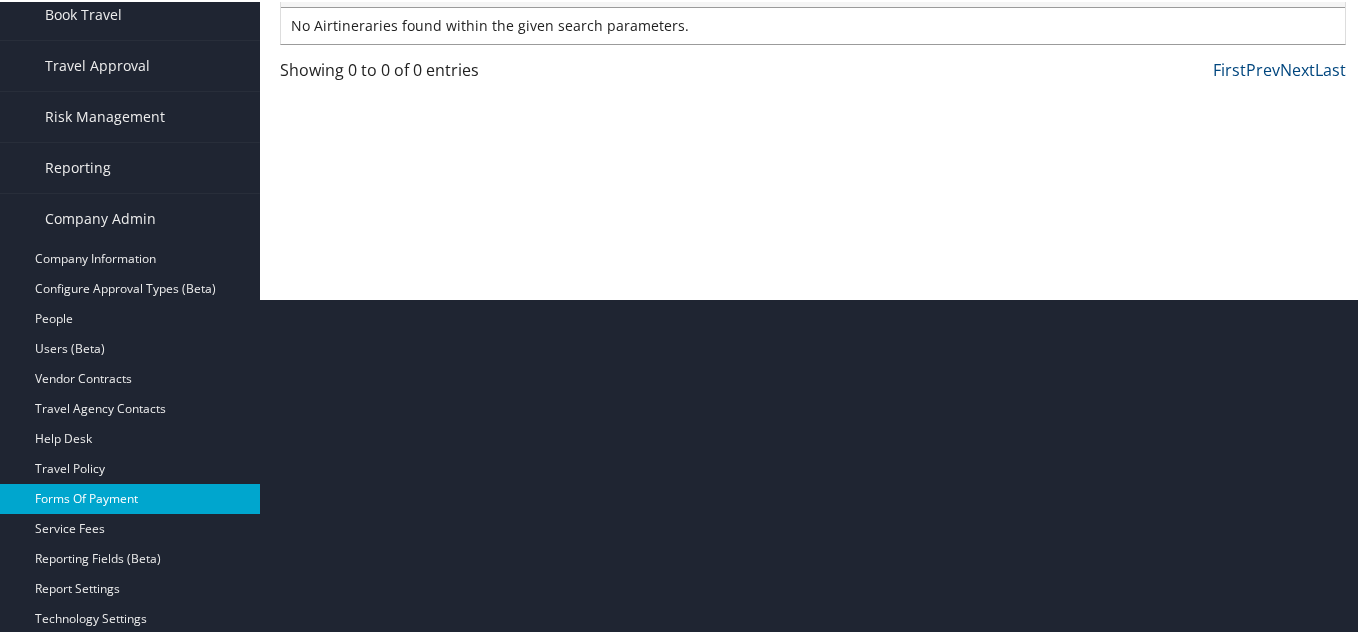 scroll, scrollTop: 347, scrollLeft: 0, axis: vertical 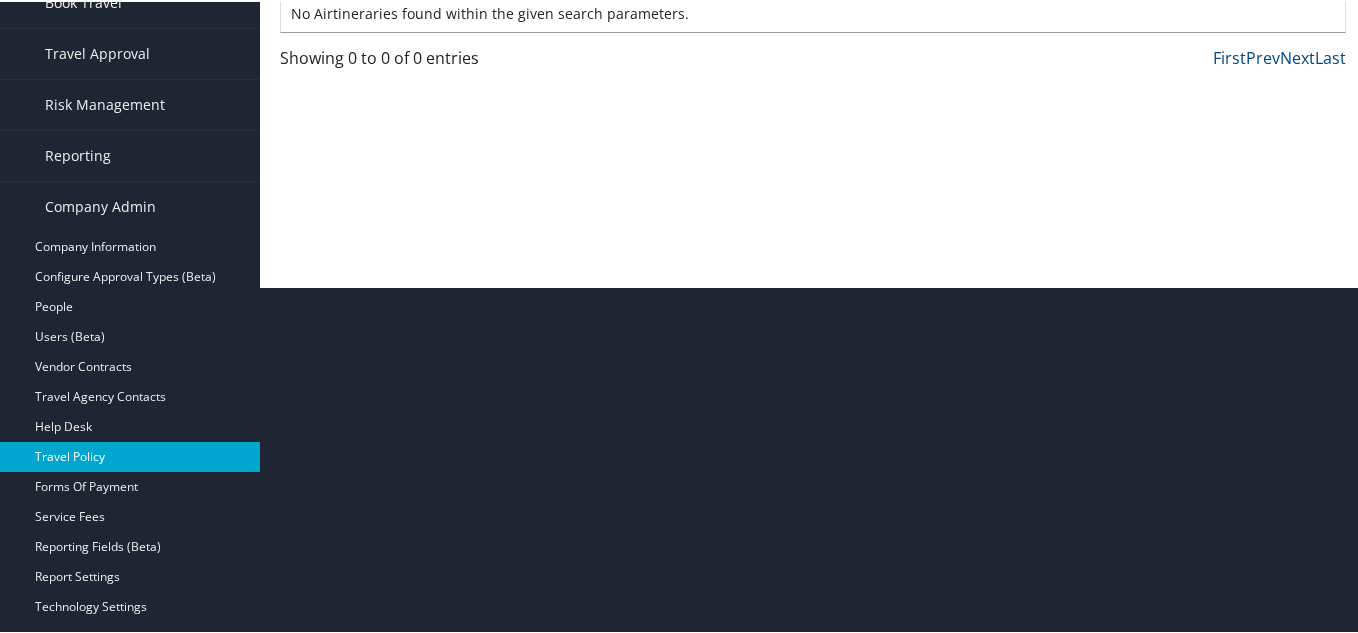click on "Travel Policy" at bounding box center (130, 455) 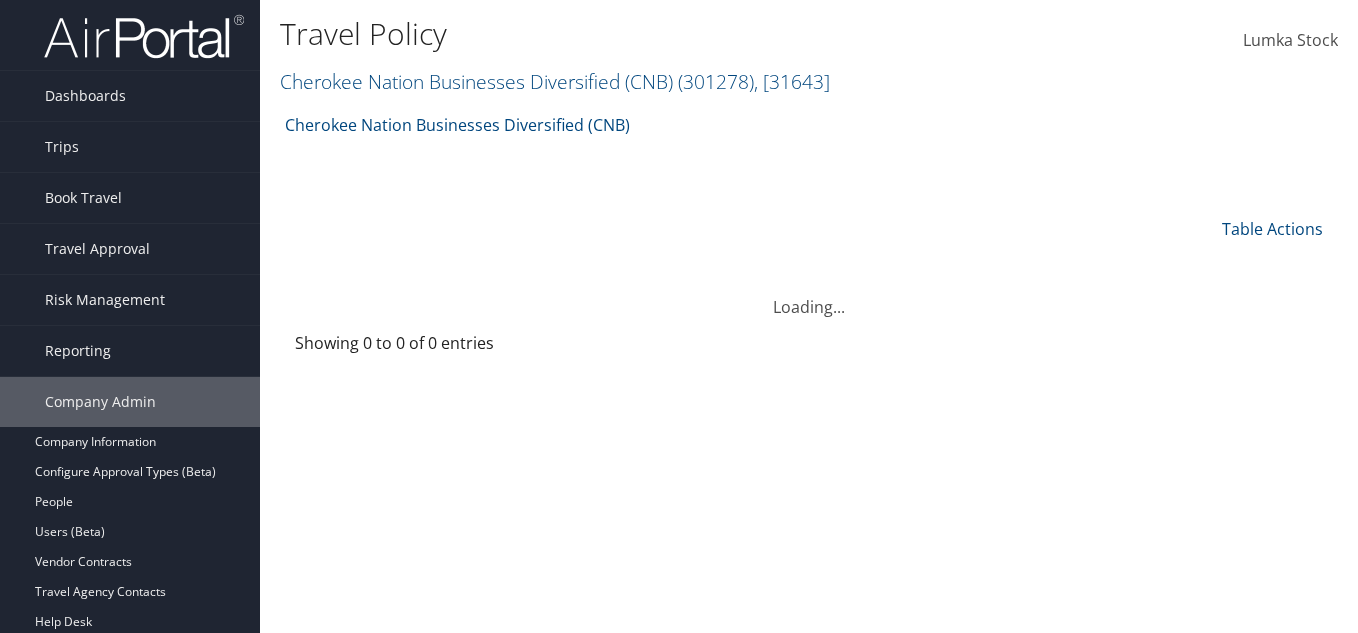 scroll, scrollTop: 0, scrollLeft: 0, axis: both 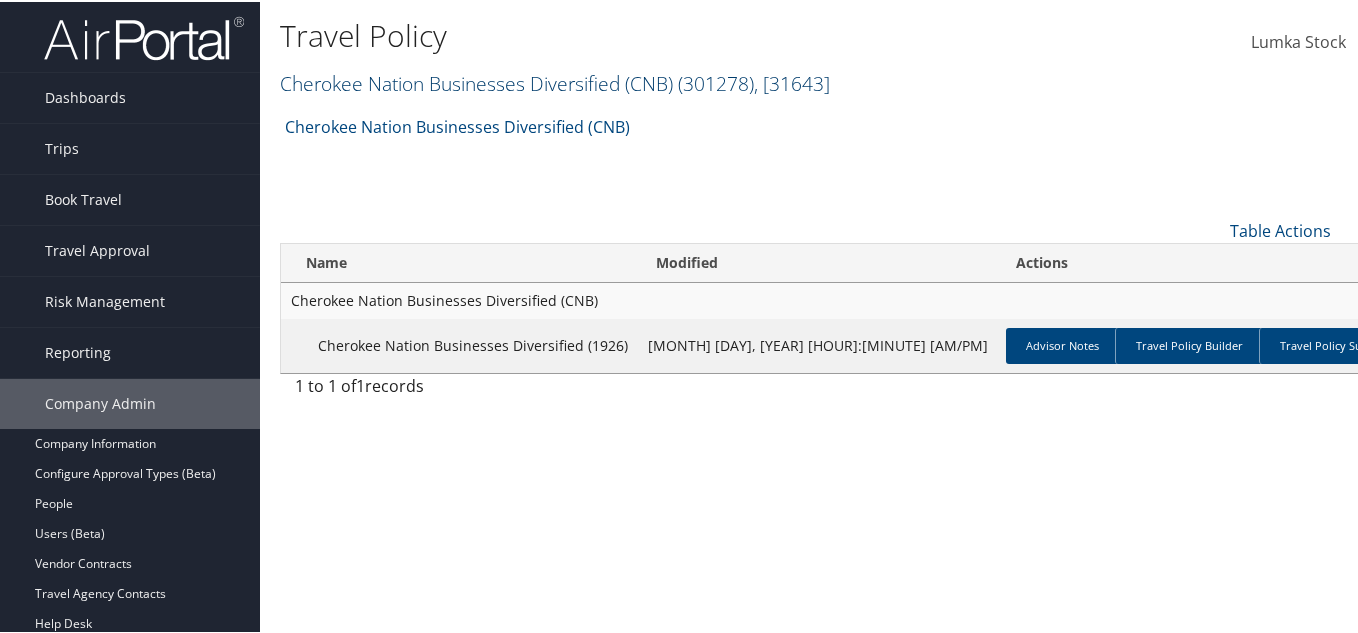 click on ", [ 31643 ]" at bounding box center [792, 81] 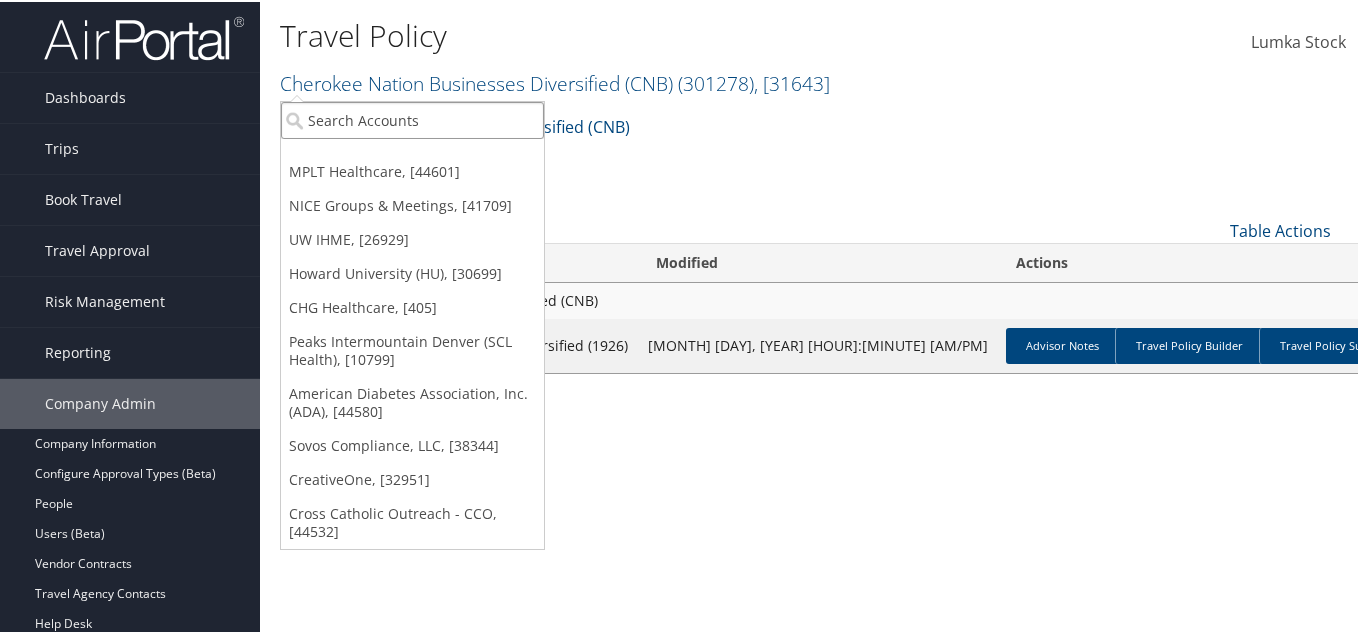 click at bounding box center [412, 118] 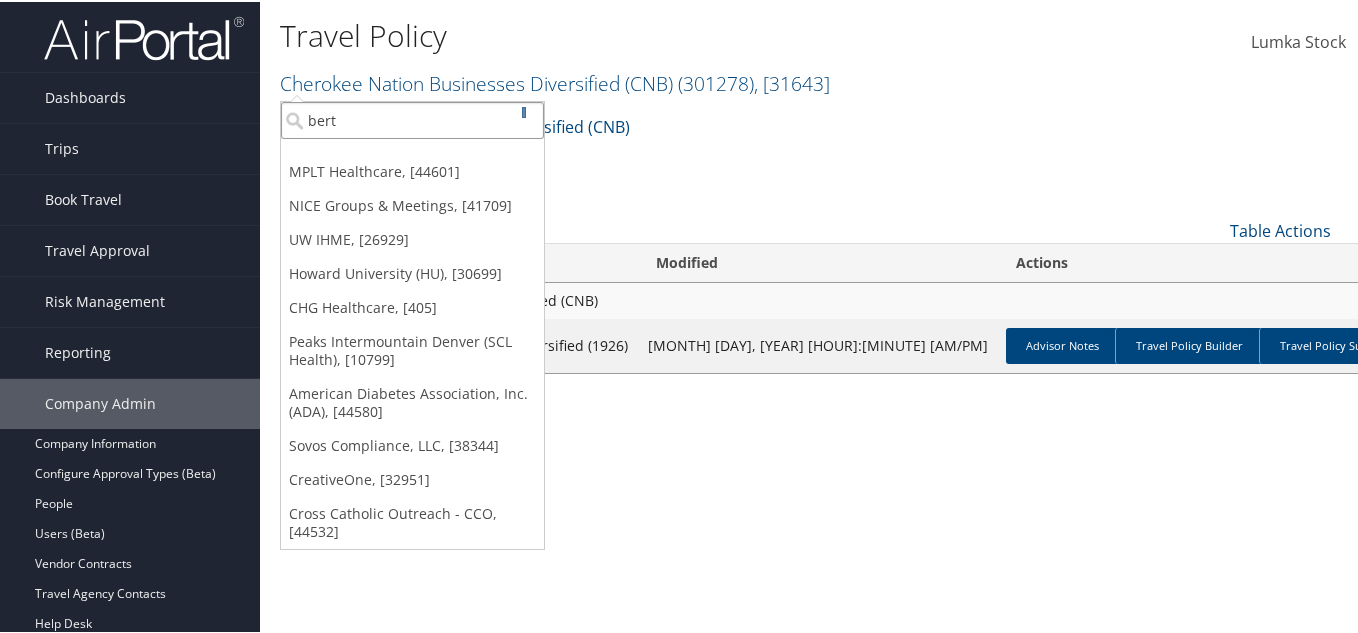 type on "bertr" 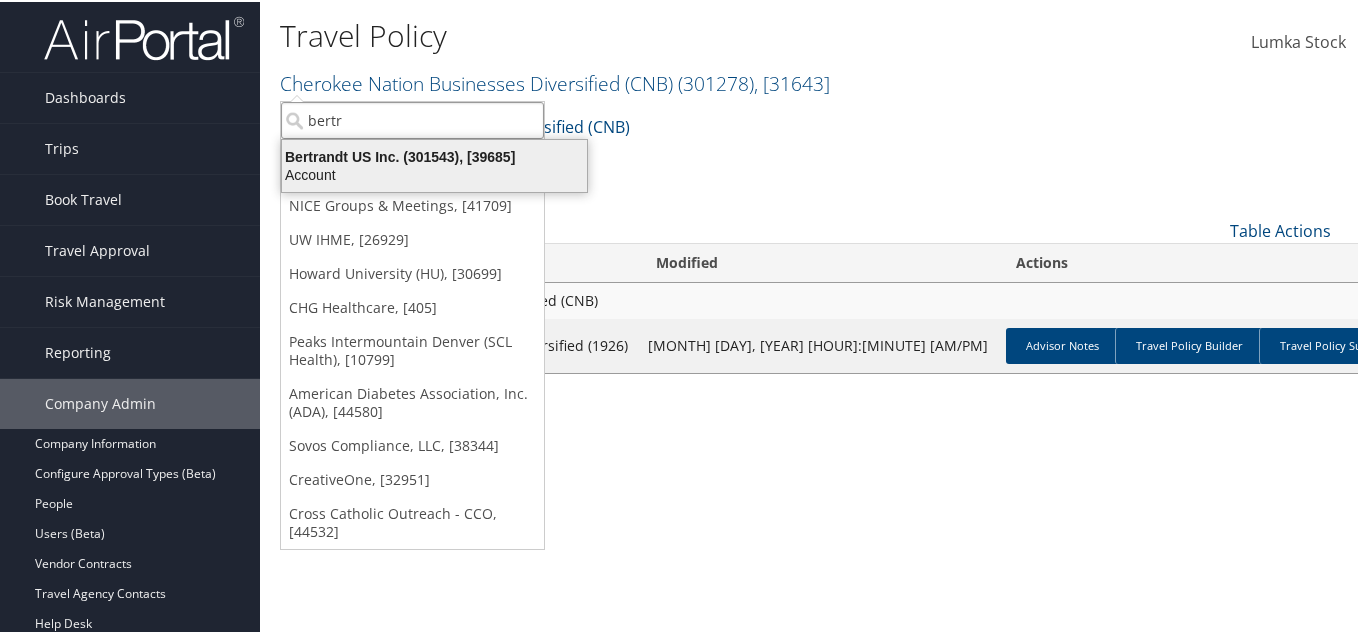 click on "Account" at bounding box center (434, 173) 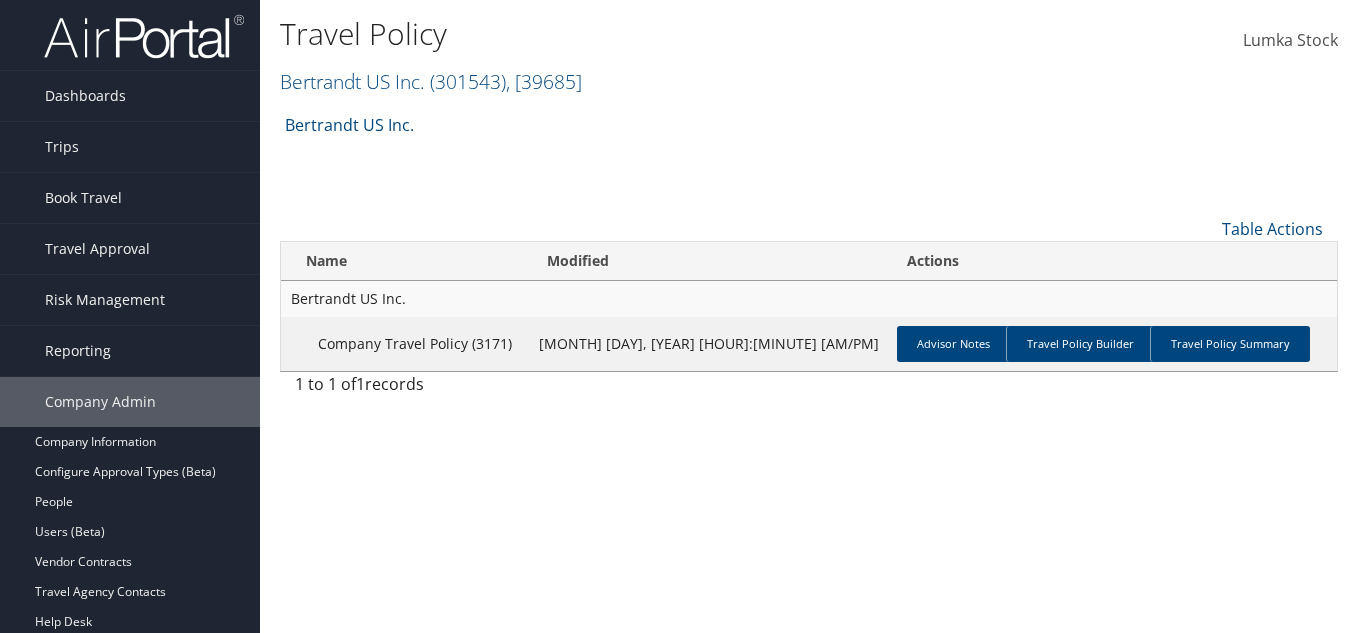 scroll, scrollTop: 0, scrollLeft: 0, axis: both 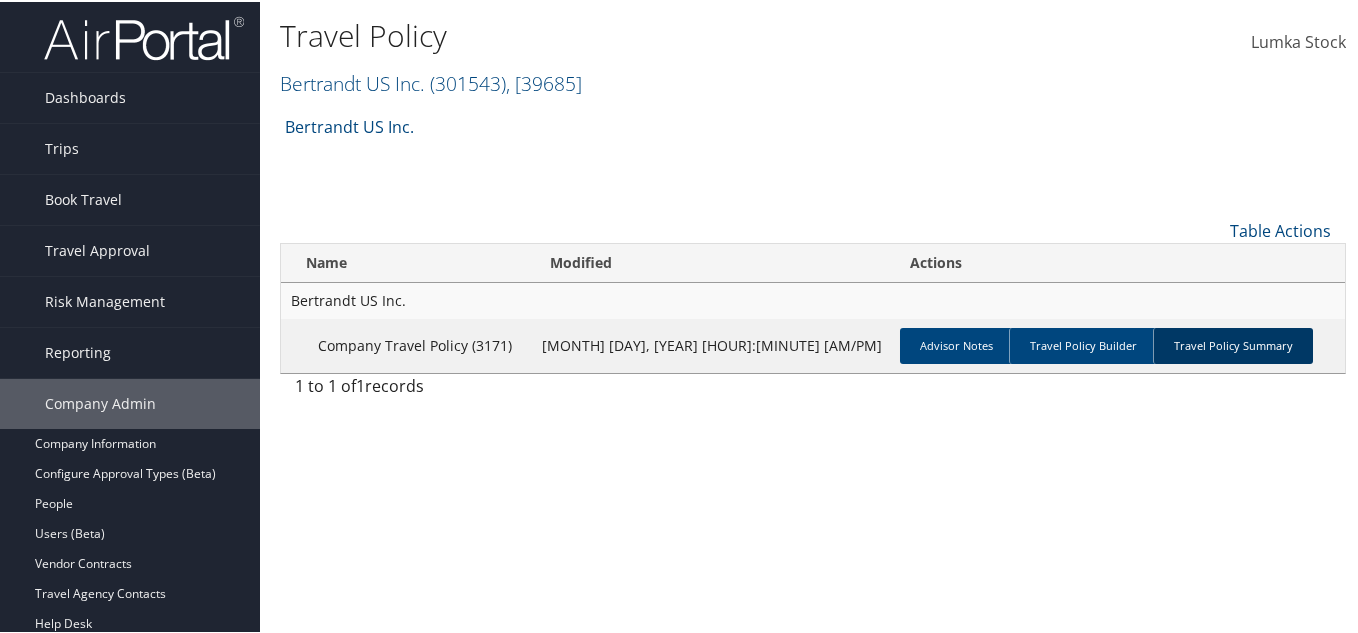 click on "Travel Policy Summary" at bounding box center (1233, 344) 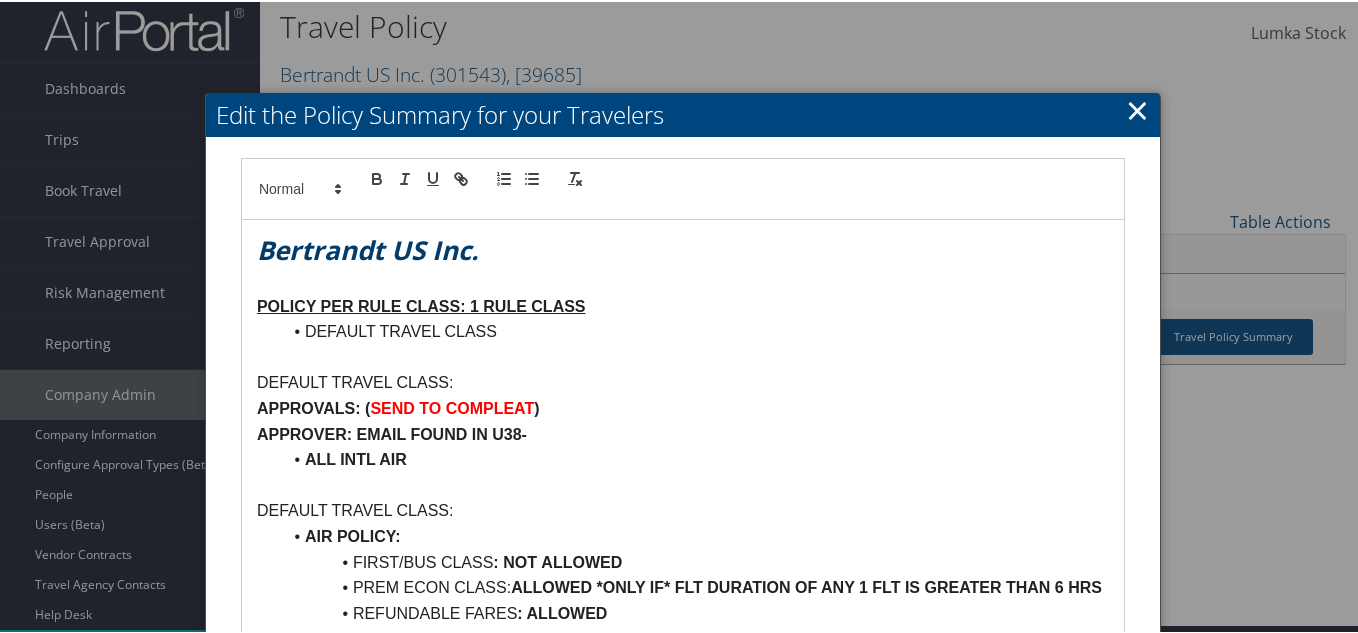 scroll, scrollTop: 0, scrollLeft: 0, axis: both 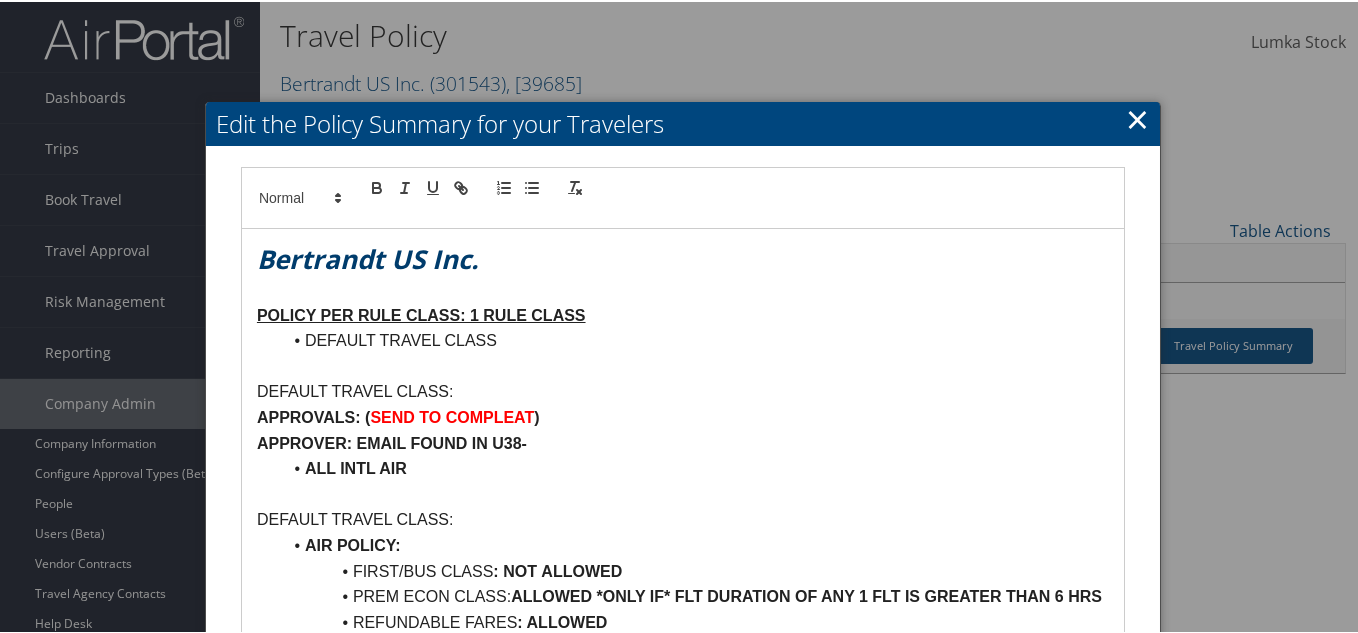 click on "×" at bounding box center (1137, 117) 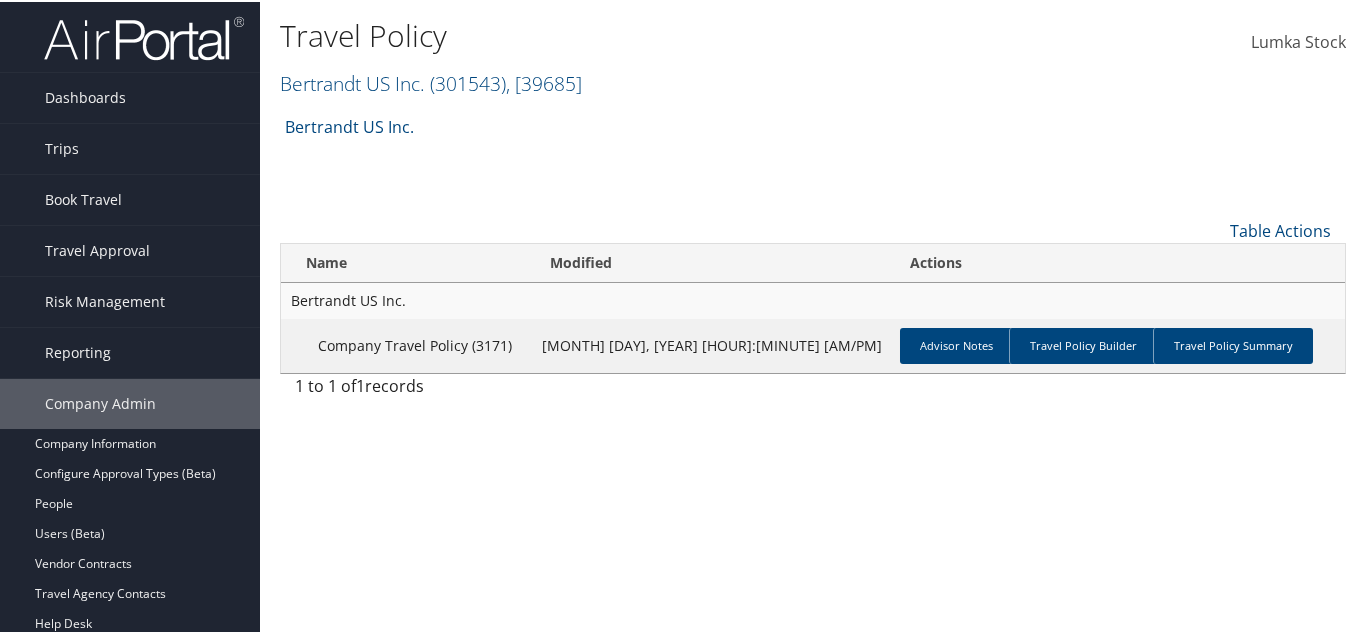 click at bounding box center (144, 36) 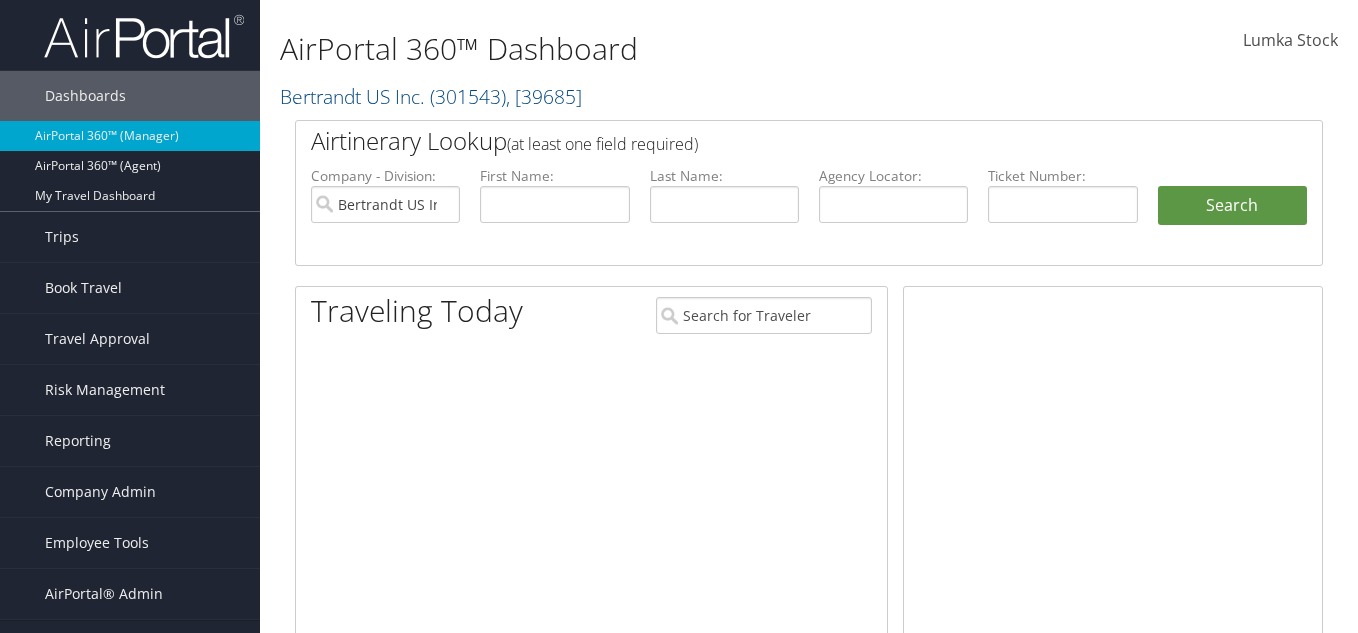scroll, scrollTop: 0, scrollLeft: 0, axis: both 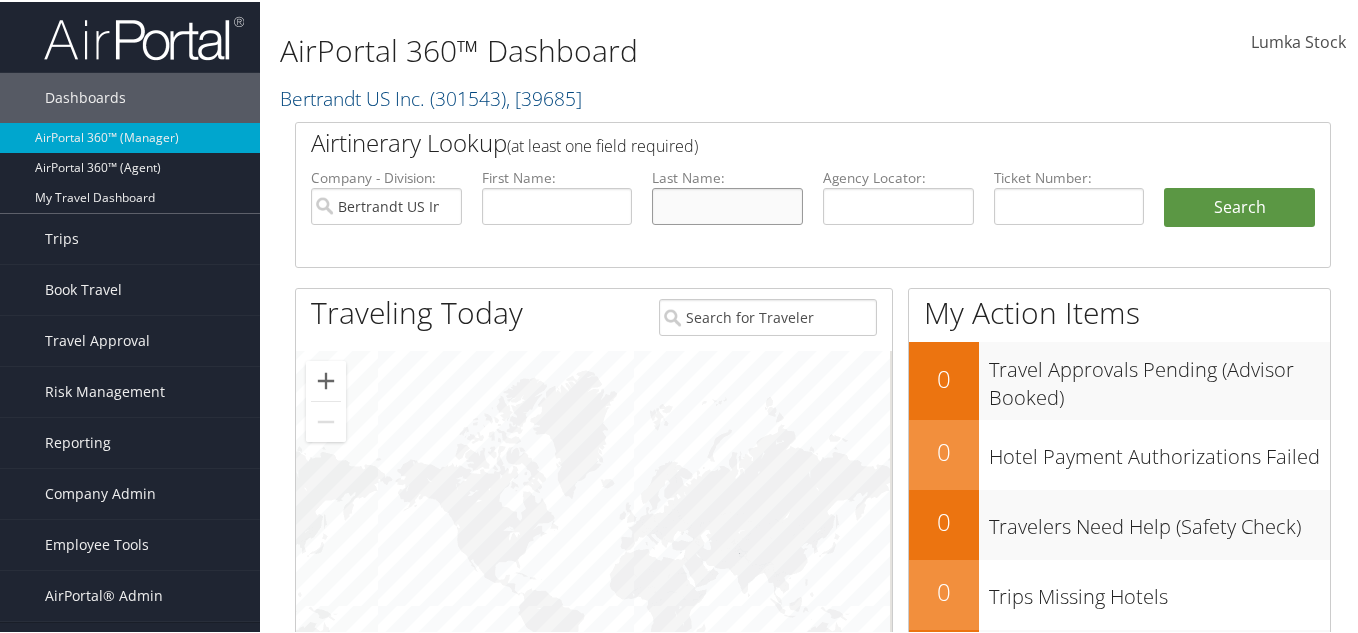 click at bounding box center (727, 204) 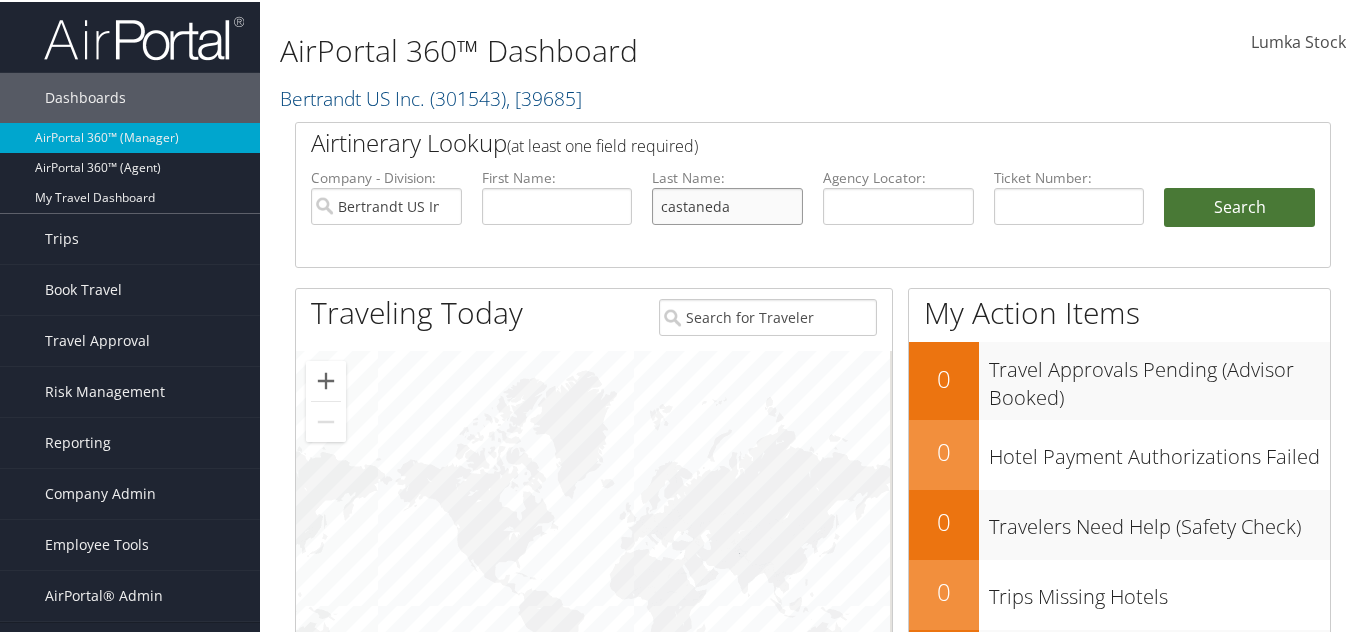 type on "castaneda" 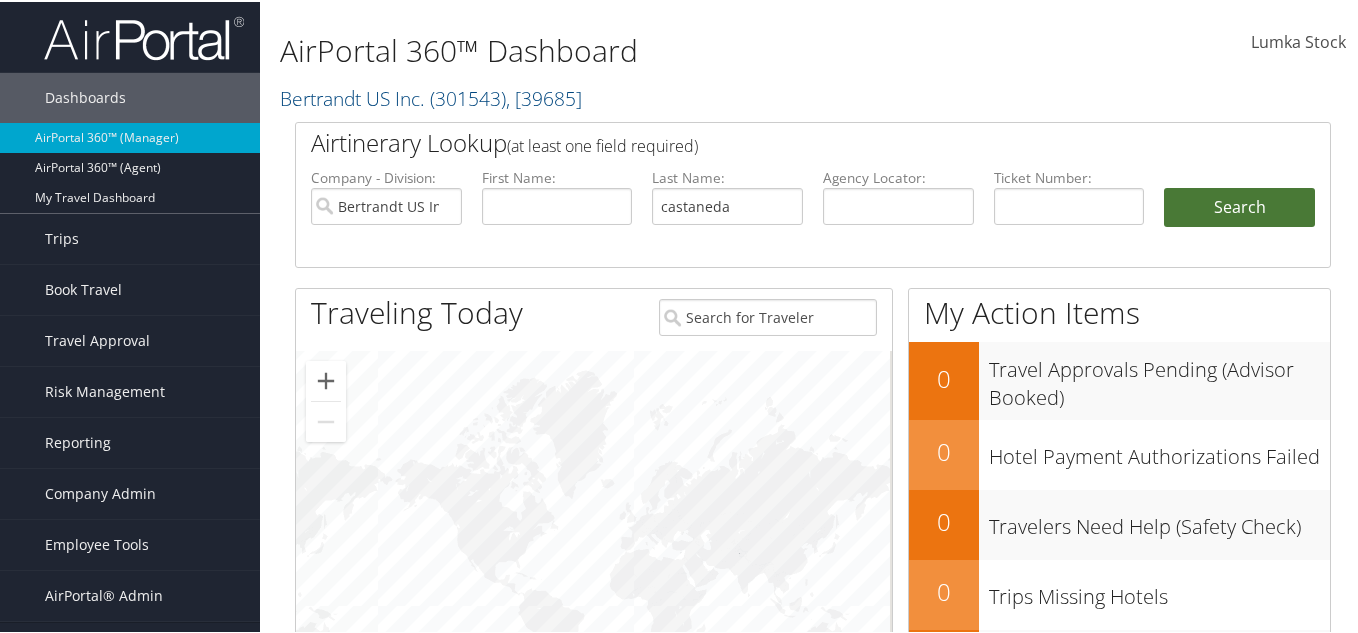 click on "Search" at bounding box center [1239, 206] 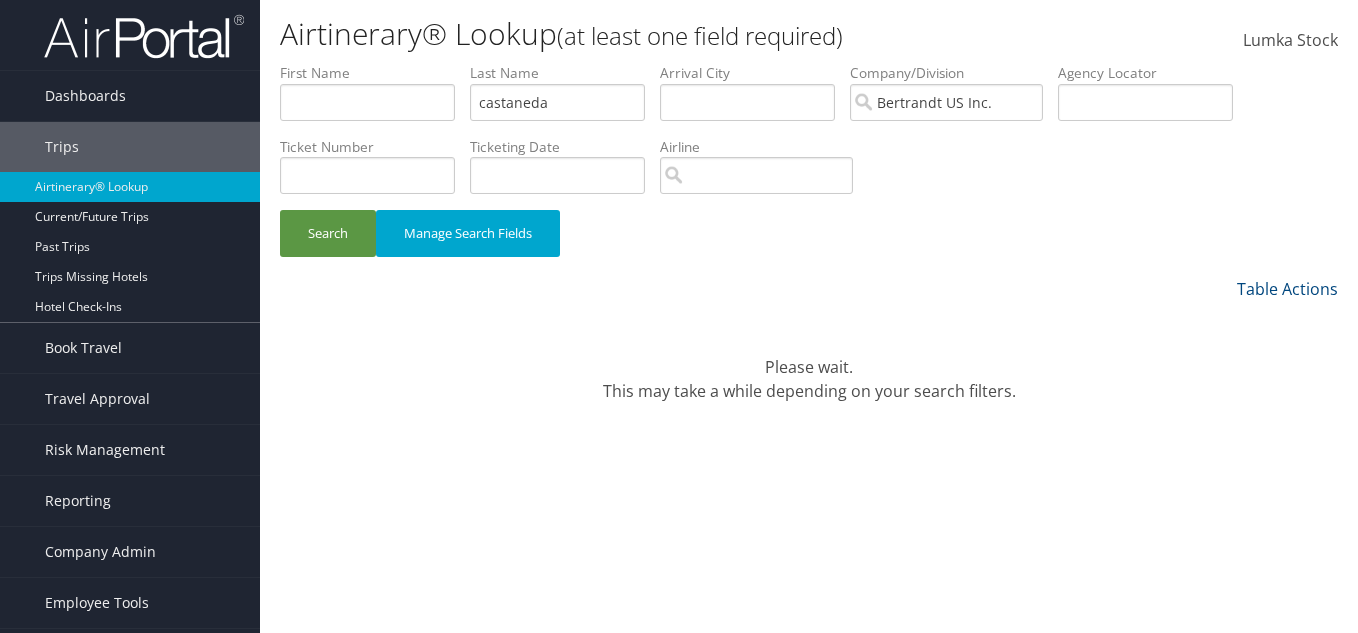 scroll, scrollTop: 0, scrollLeft: 0, axis: both 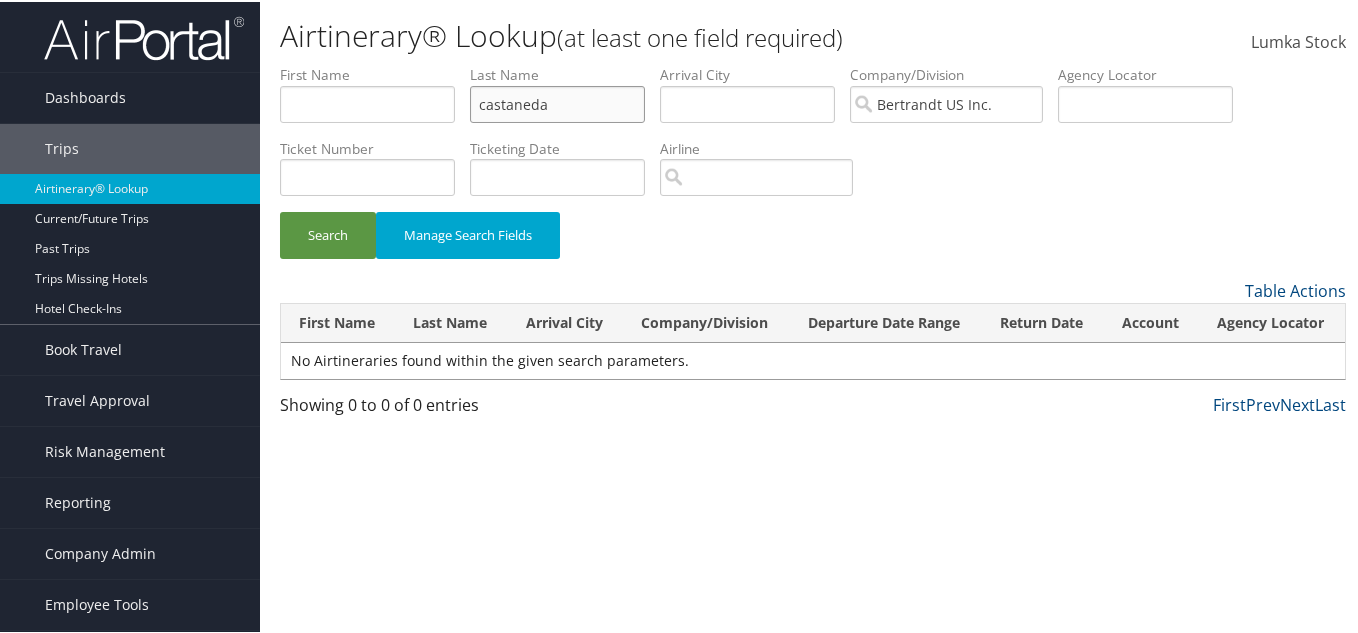 drag, startPoint x: 566, startPoint y: 104, endPoint x: 396, endPoint y: 96, distance: 170.18813 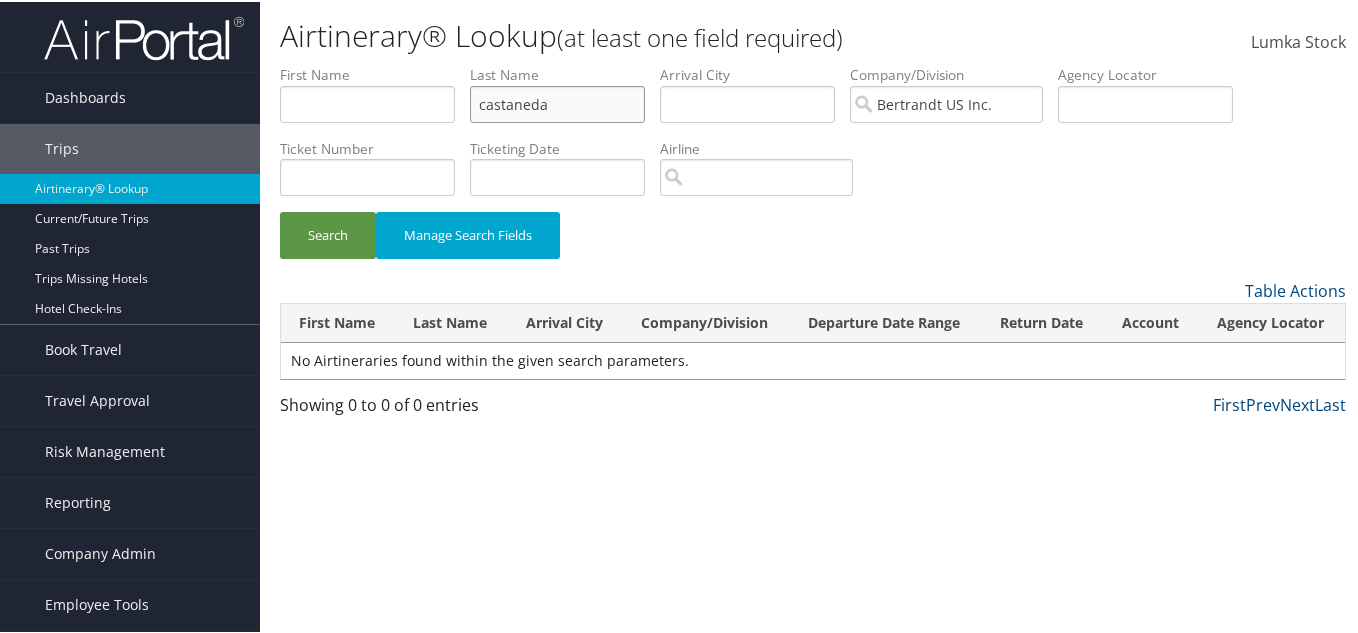 click on "First Name Last Name castaneda Departure City Arrival City Company/Division Bertrandt US Inc. Airport/City Code Departure Date Range Agency Locator Ticket Number Ticketing Date Invoice Number Flight Number Agent Name Air Confirmation Hotel Confirmation Credit Card - Last 4 Digits Airline Car Rental Chain Hotel Chain Rail Vendor Authorization Billable Client Code Cost Center Department Explanation Manager ID Project Purpose Region Traveler ID" at bounding box center (813, 63) 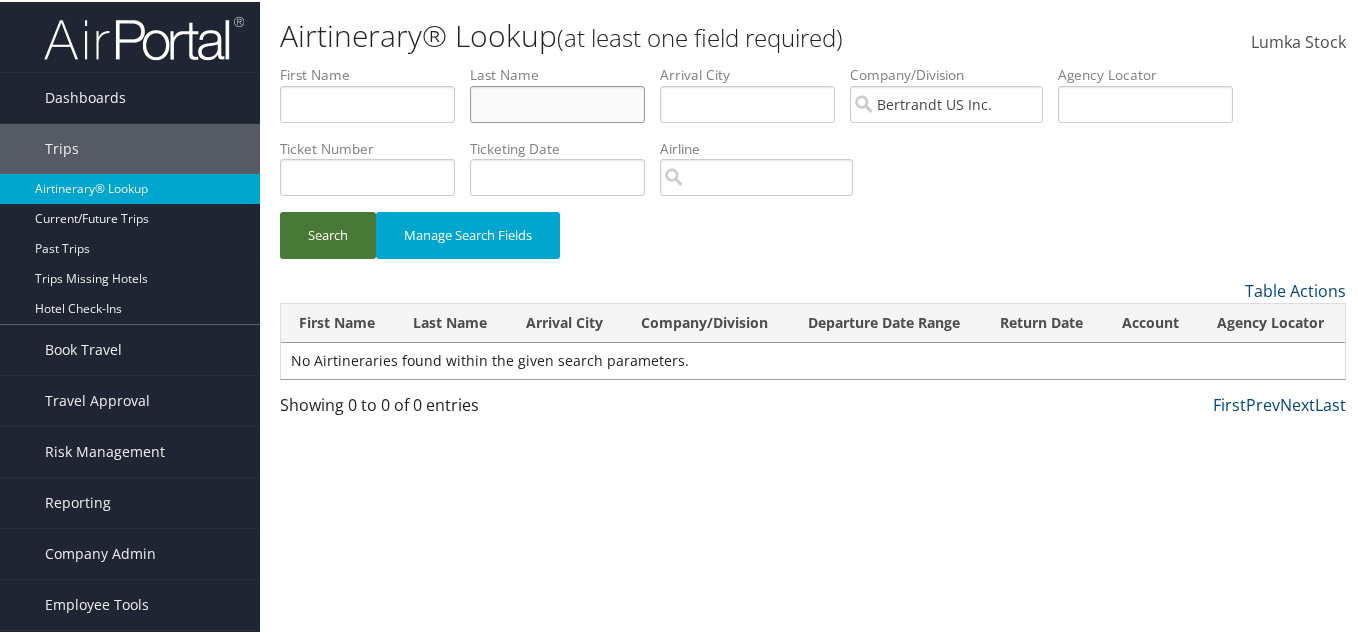 type 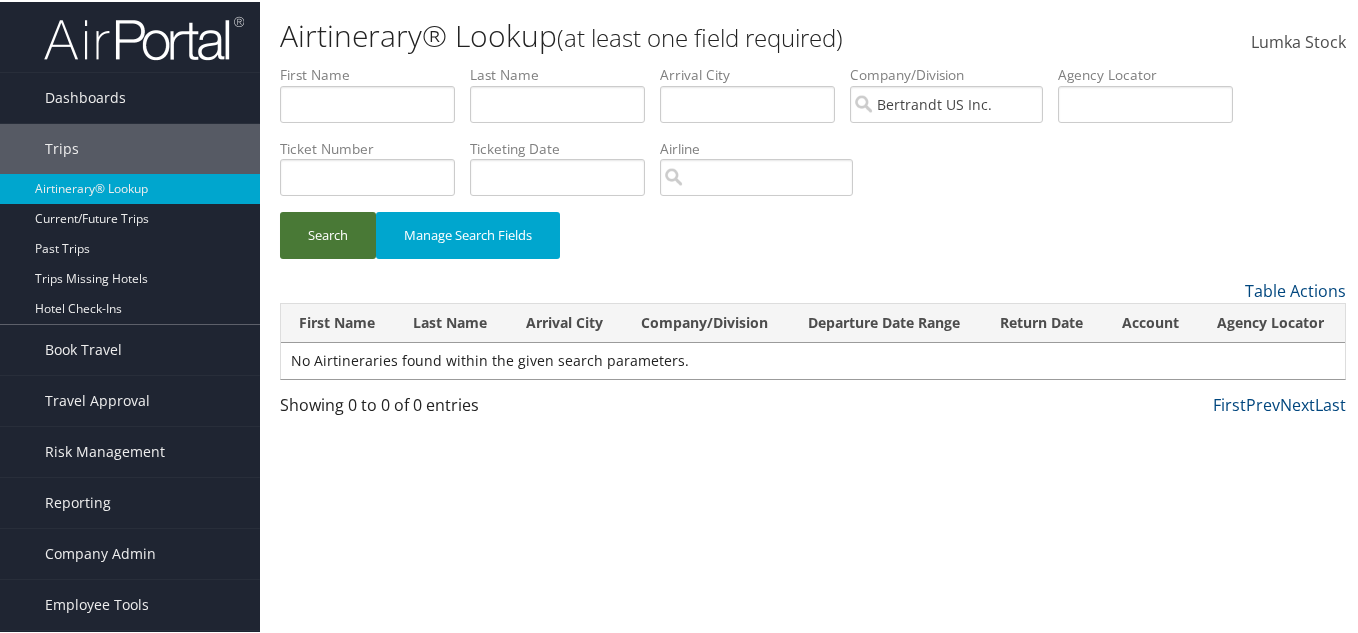 click on "Search" at bounding box center (328, 233) 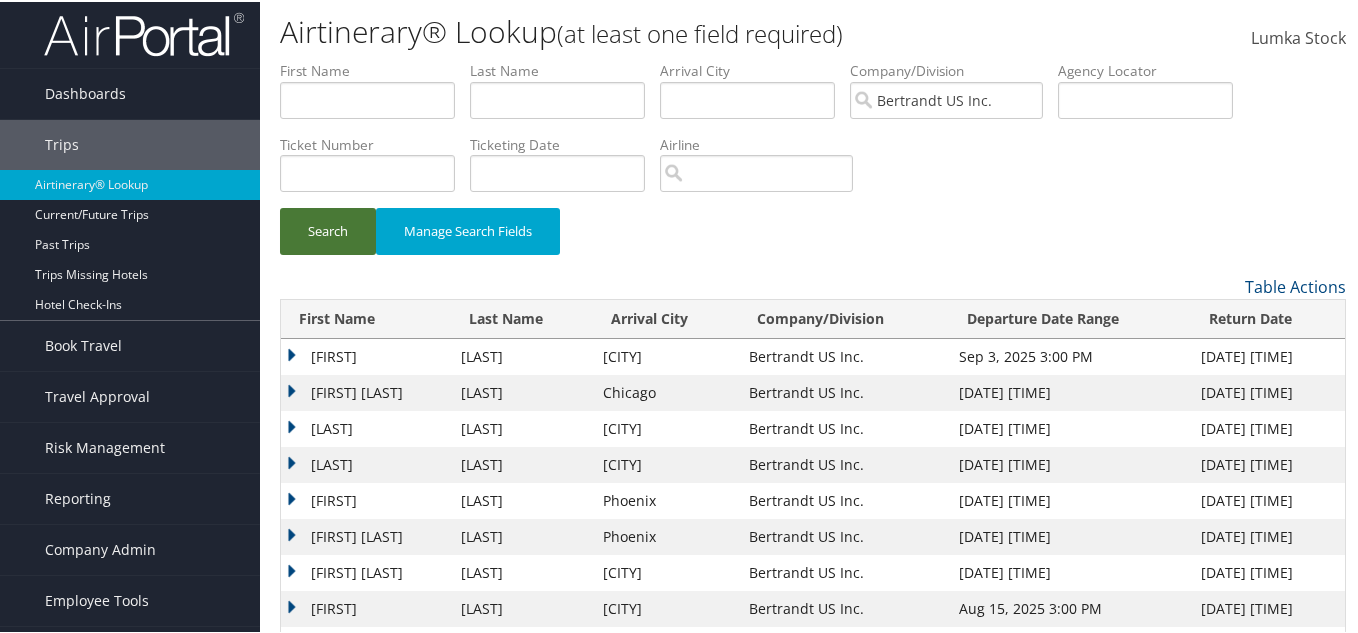 scroll, scrollTop: 0, scrollLeft: 0, axis: both 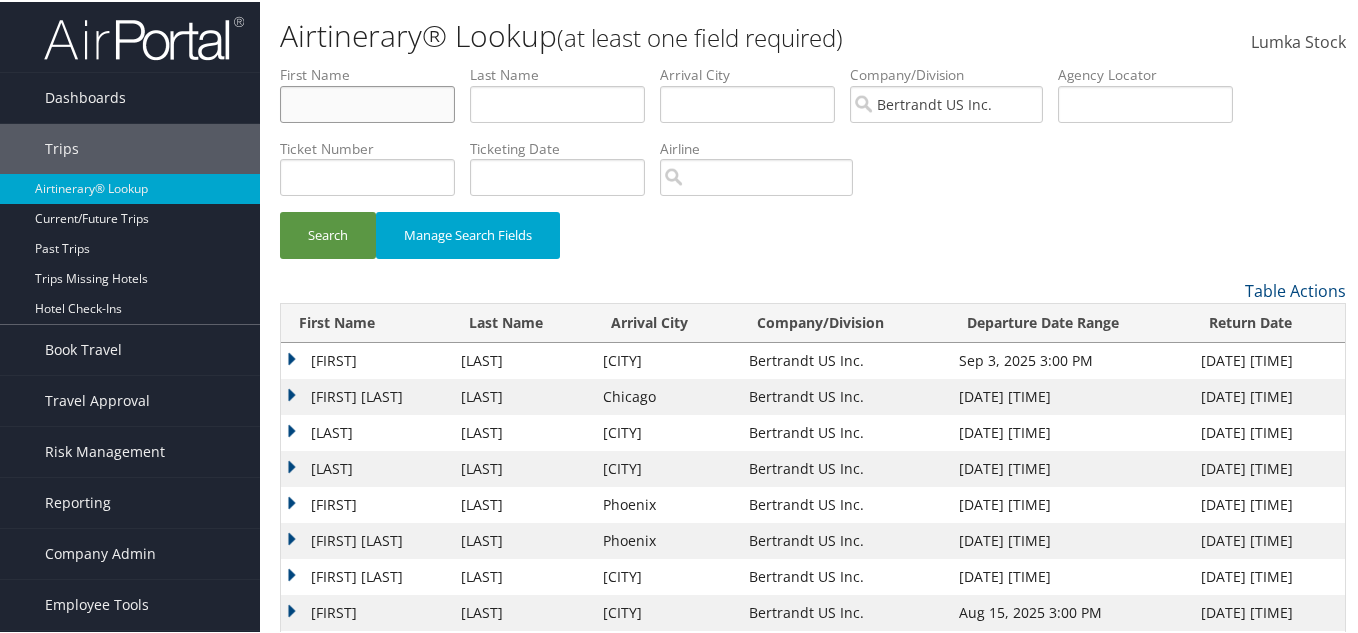 click at bounding box center [367, 102] 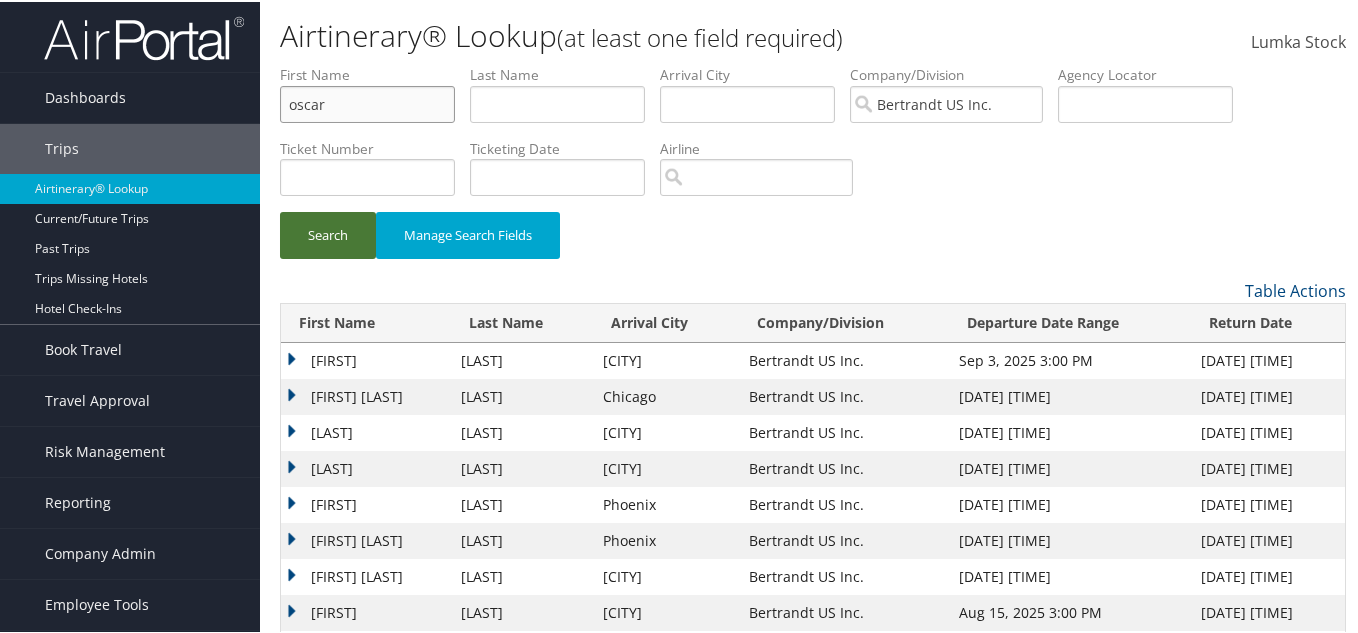 type on "oscar" 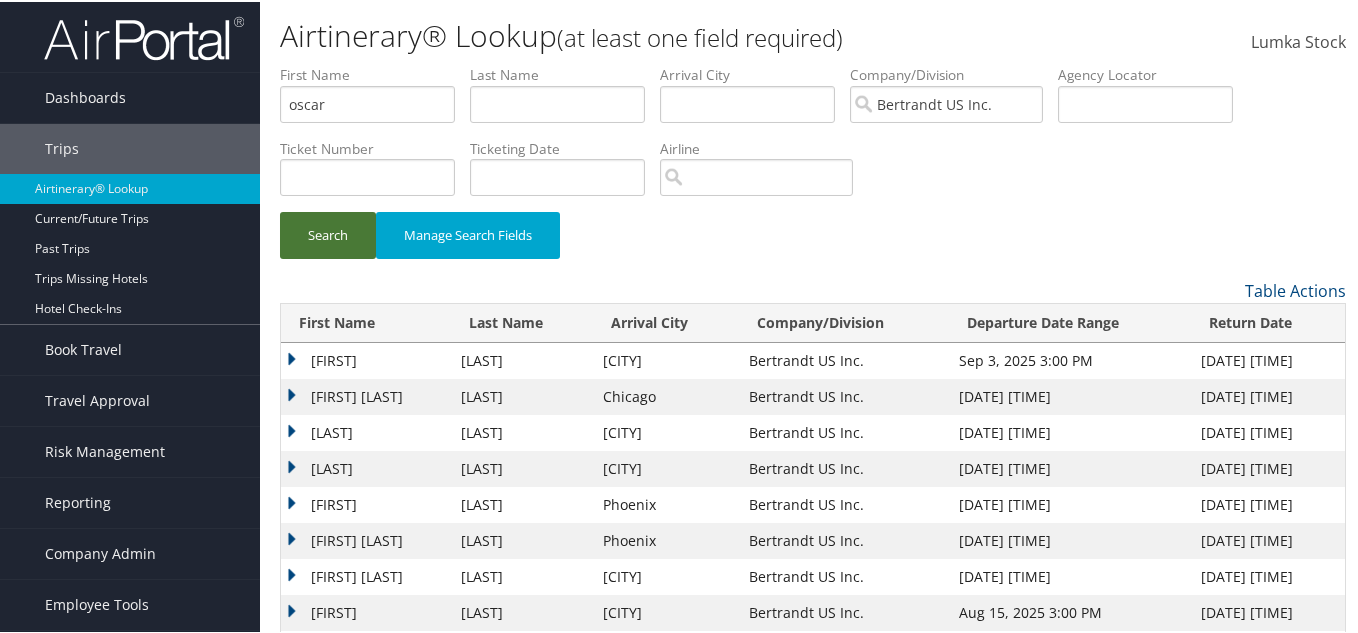 click on "Search" at bounding box center (328, 233) 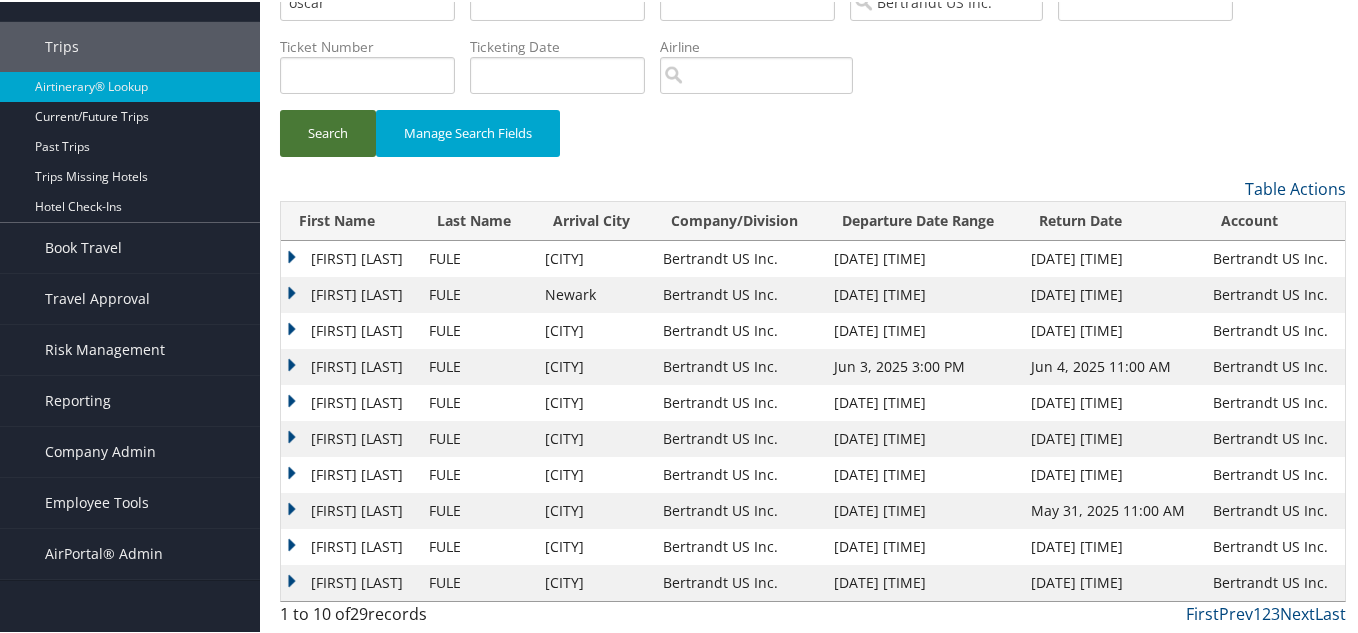 scroll, scrollTop: 103, scrollLeft: 0, axis: vertical 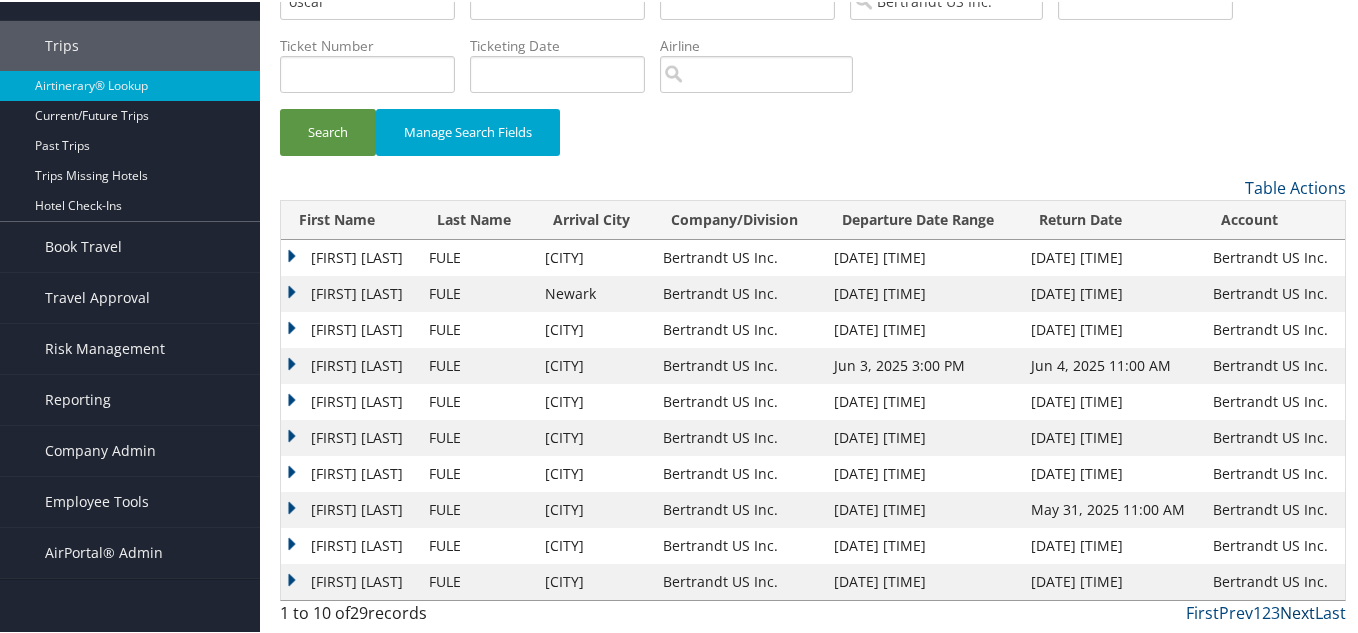 click on "Next" at bounding box center (1297, 611) 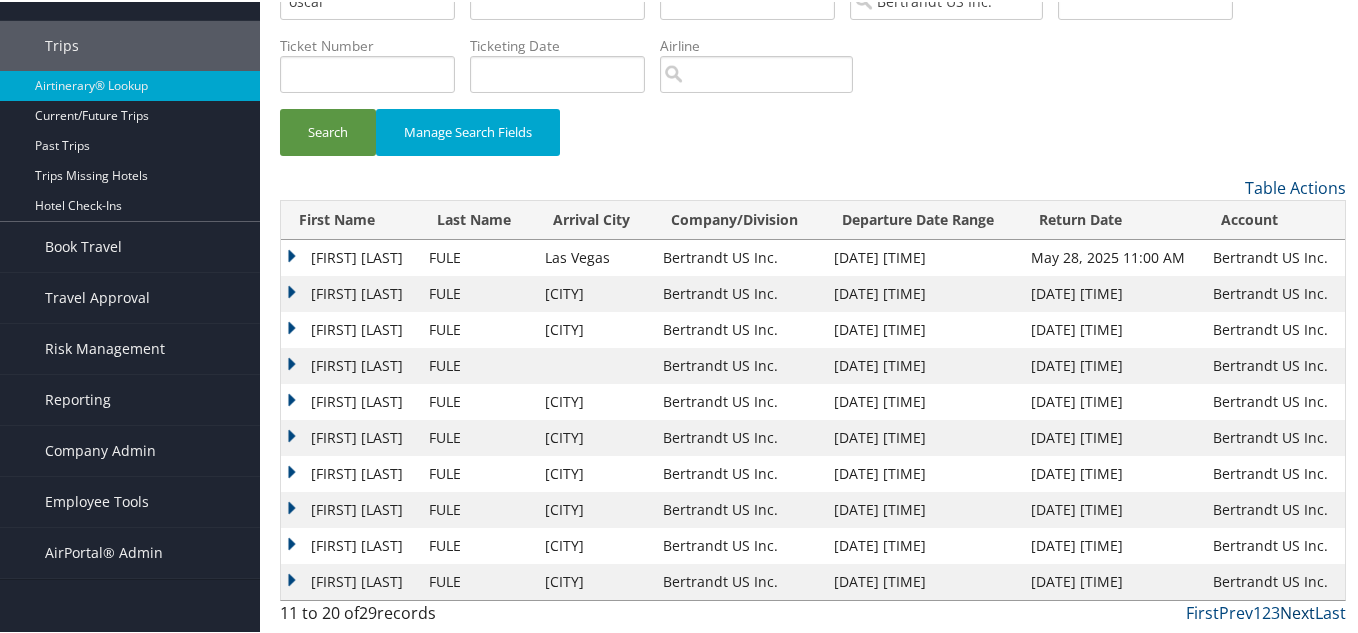 click on "Next" at bounding box center [1297, 611] 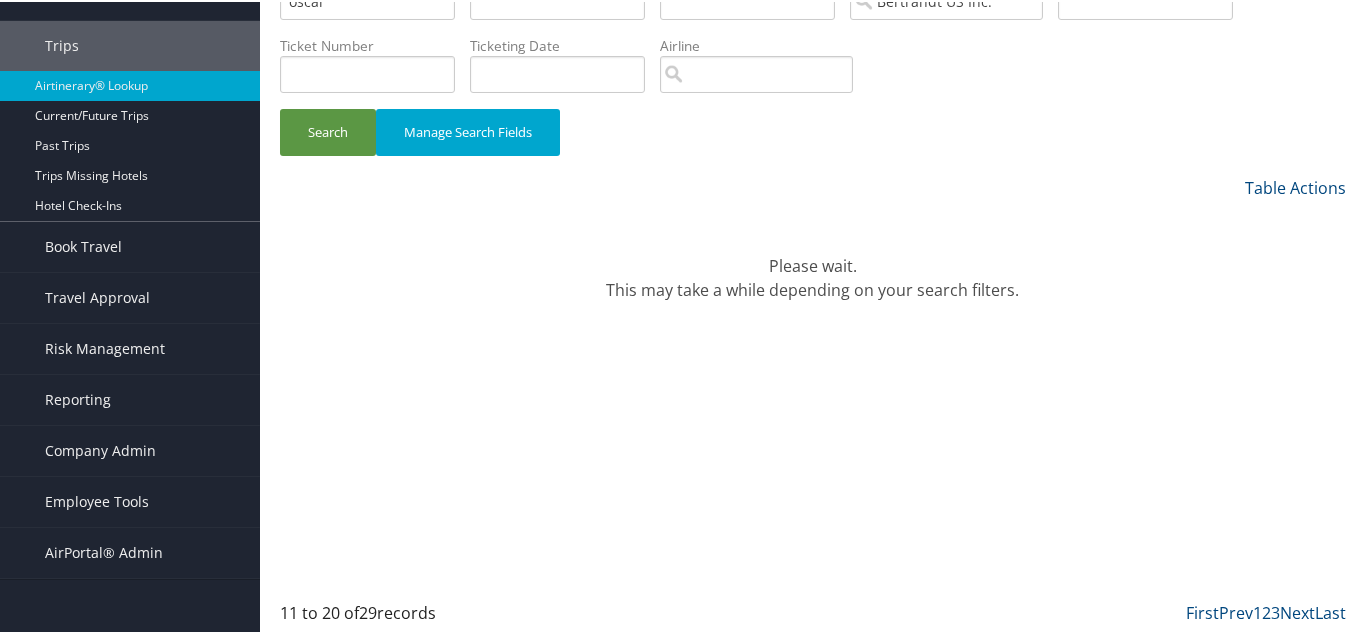 scroll, scrollTop: 67, scrollLeft: 0, axis: vertical 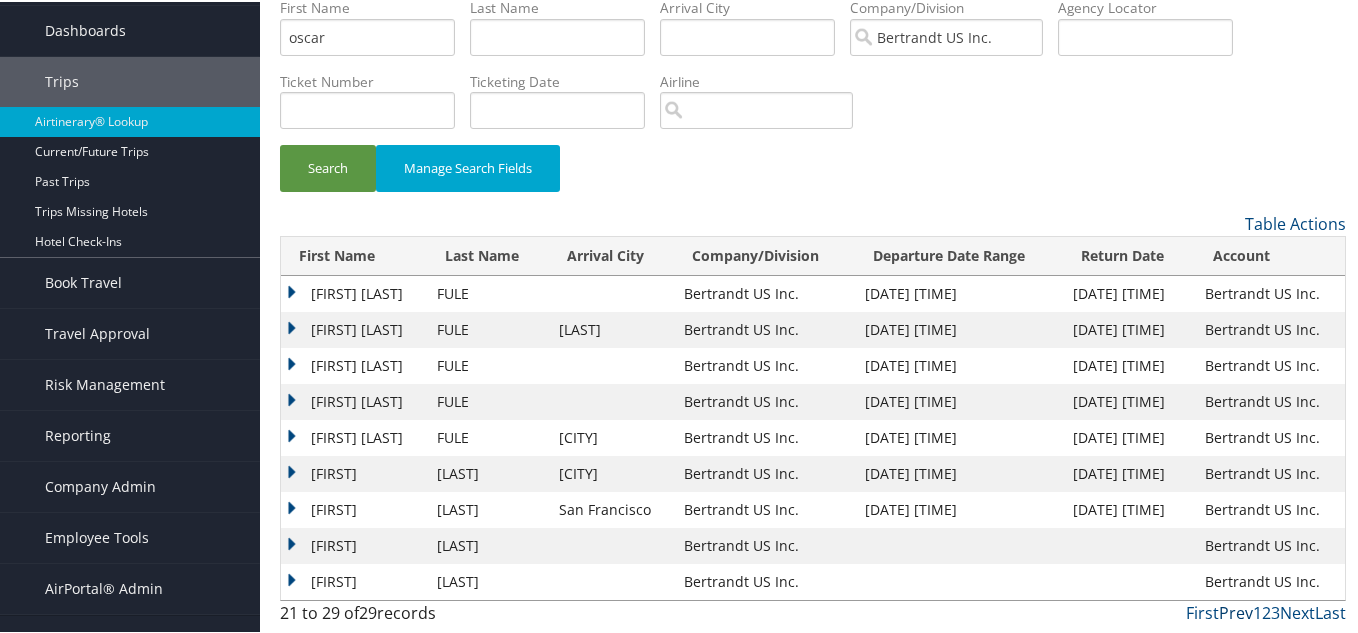 click on "Prev" at bounding box center [1236, 611] 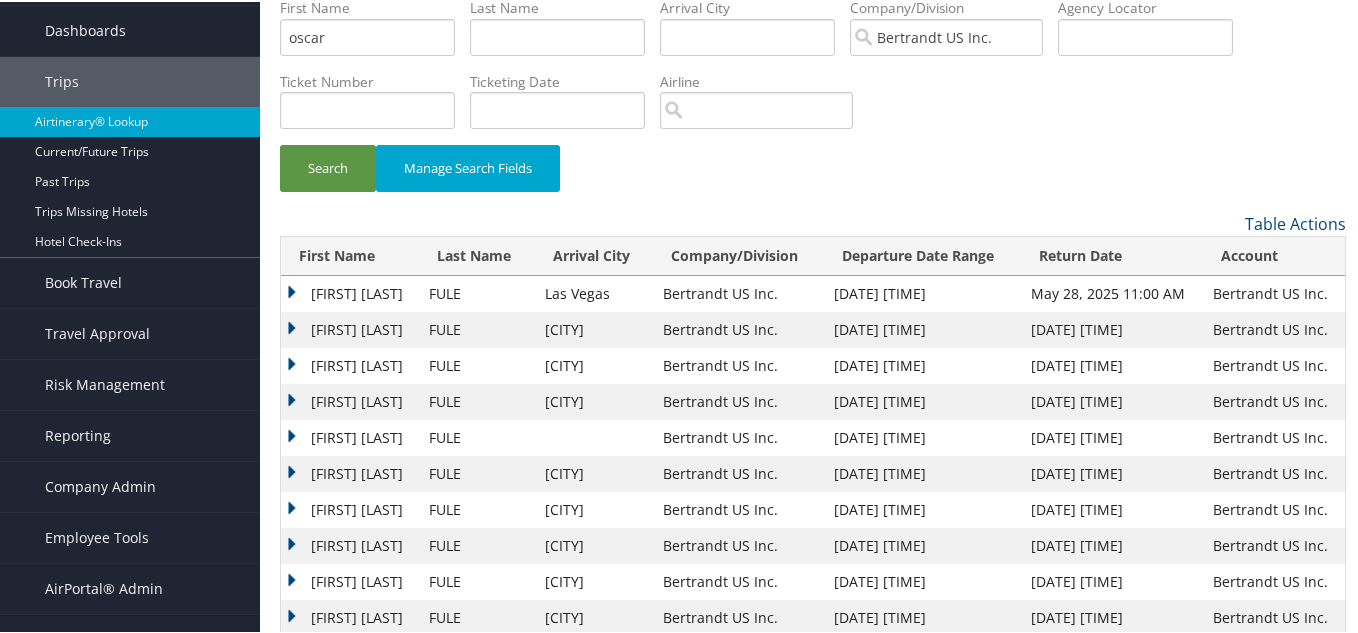 scroll, scrollTop: 103, scrollLeft: 0, axis: vertical 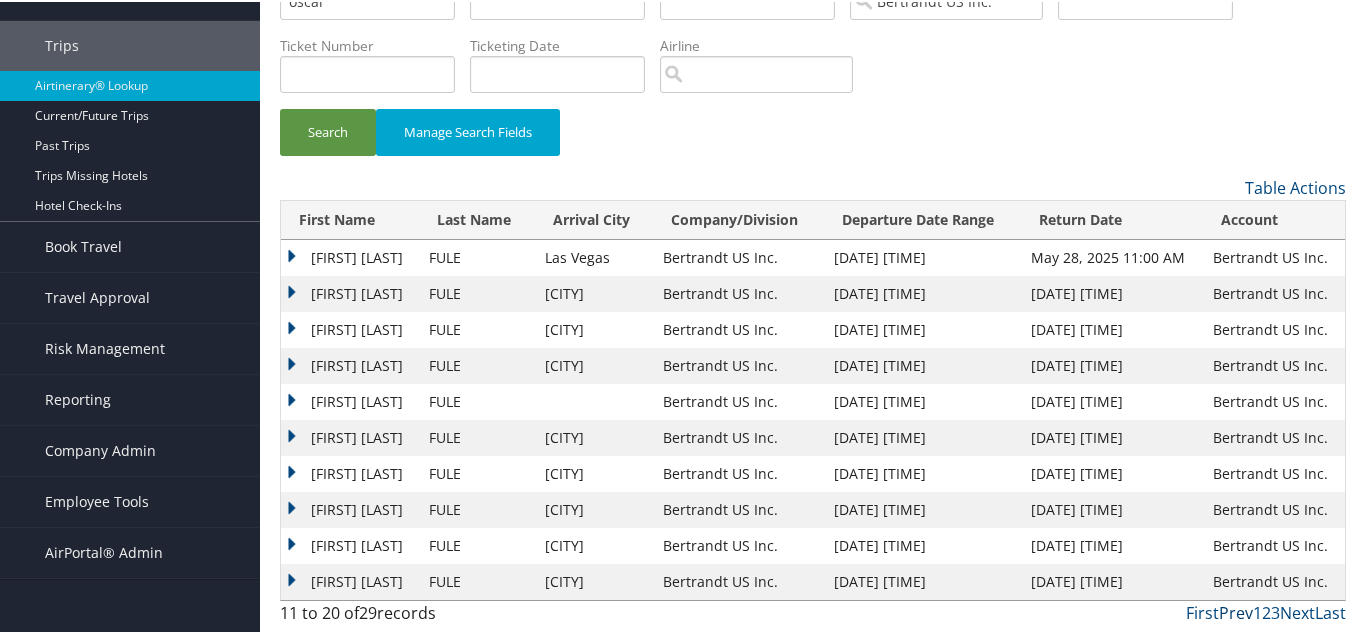 click on "Prev" at bounding box center (1236, 611) 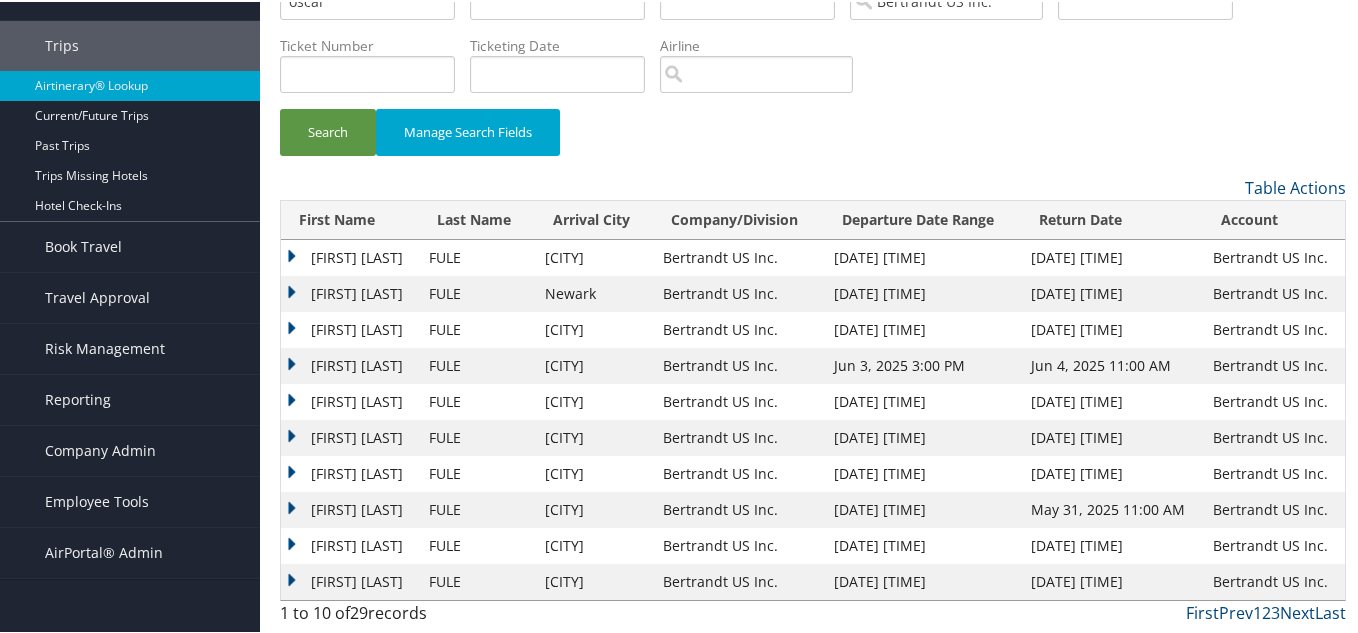 click on "EDUARDO OSCAR" at bounding box center [350, 256] 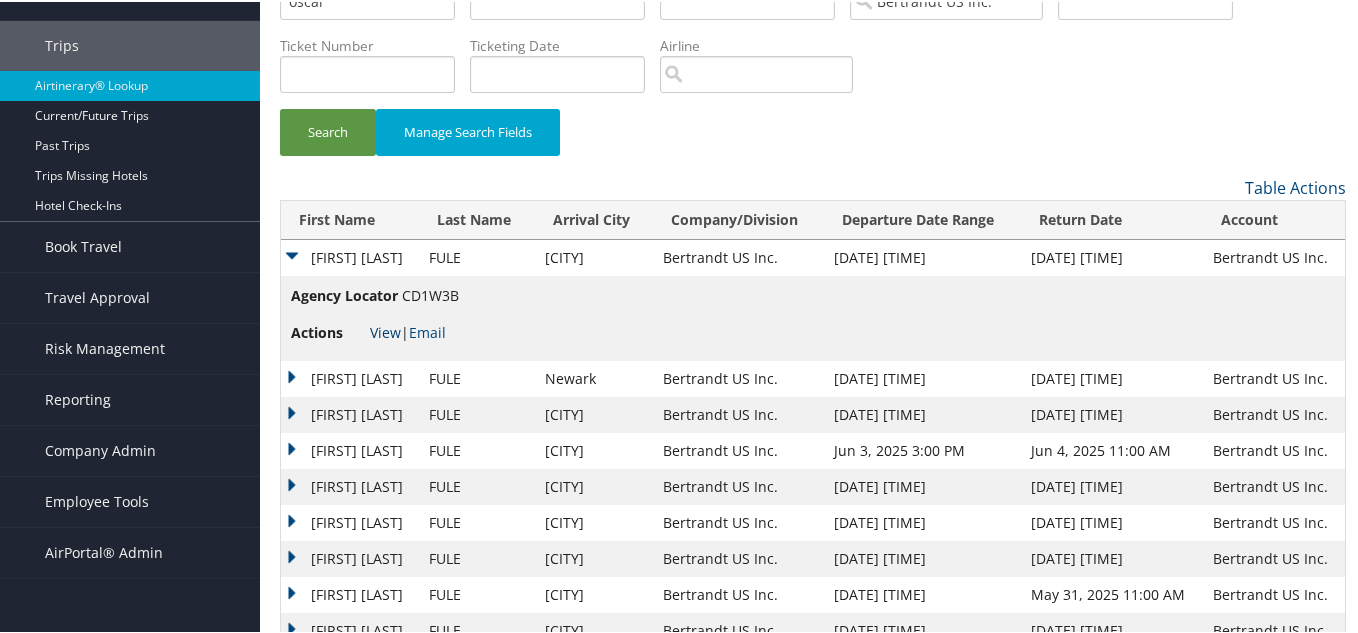 click on "View" at bounding box center (385, 330) 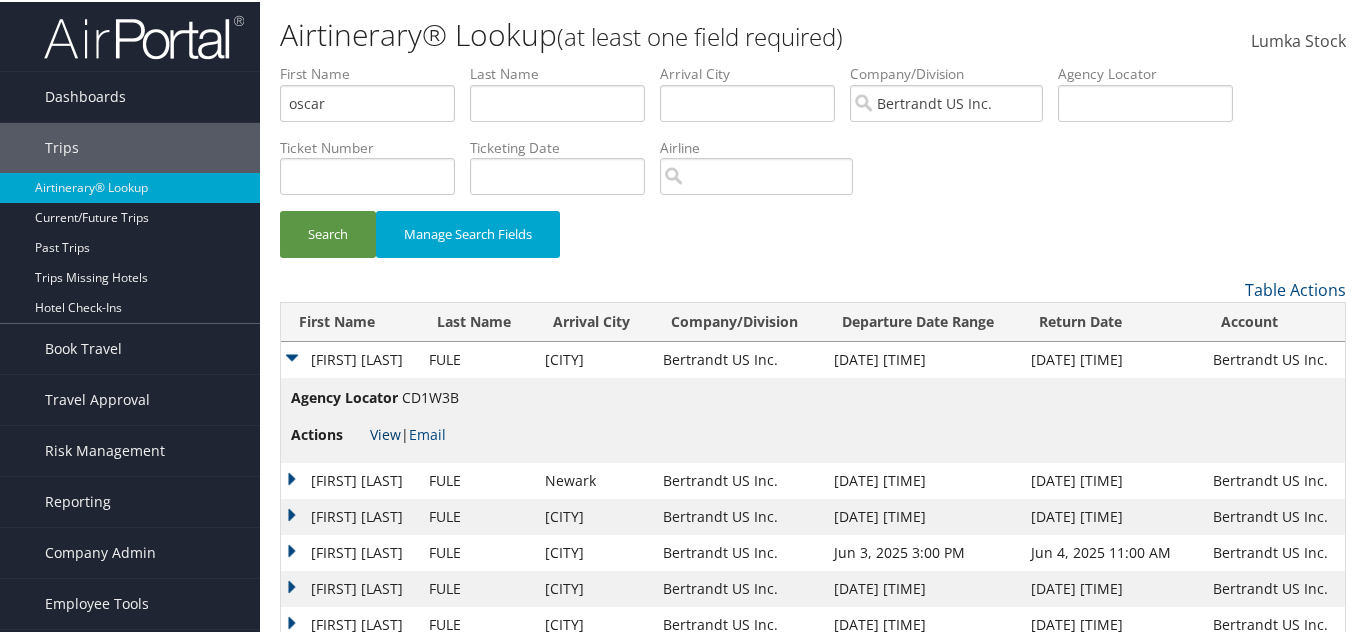 scroll, scrollTop: 0, scrollLeft: 0, axis: both 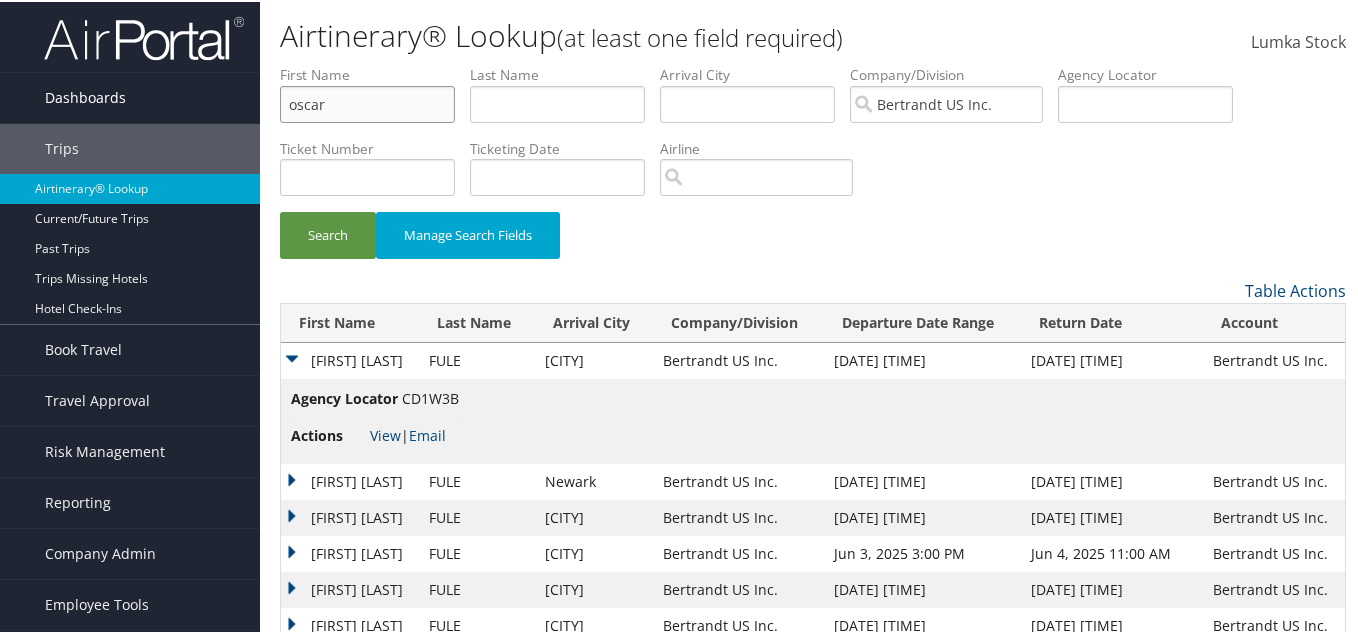 drag, startPoint x: 357, startPoint y: 103, endPoint x: 247, endPoint y: 100, distance: 110.0409 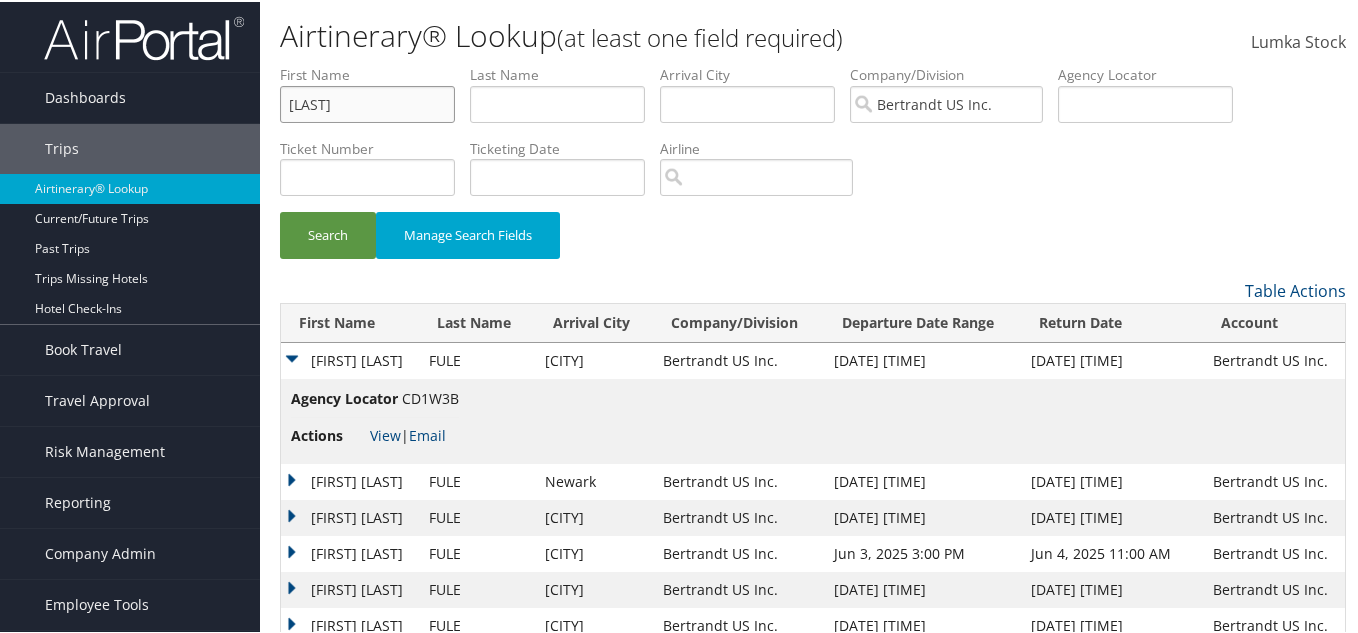 type on "jonathan" 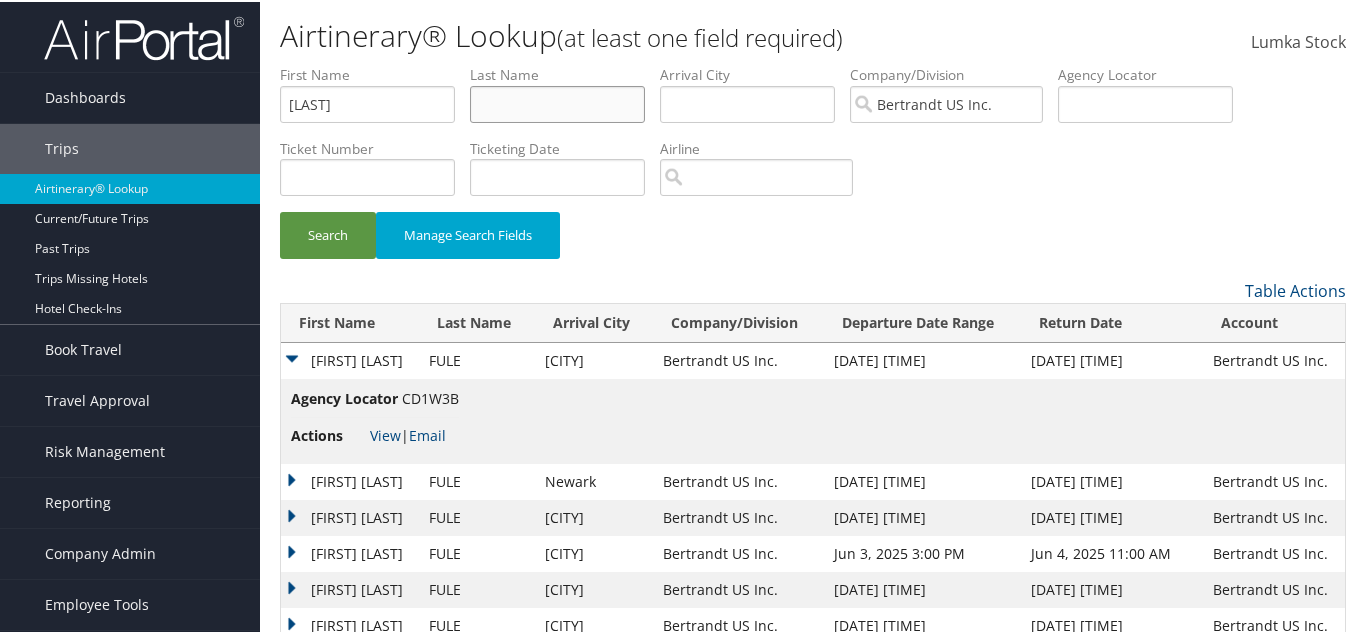 click at bounding box center [557, 102] 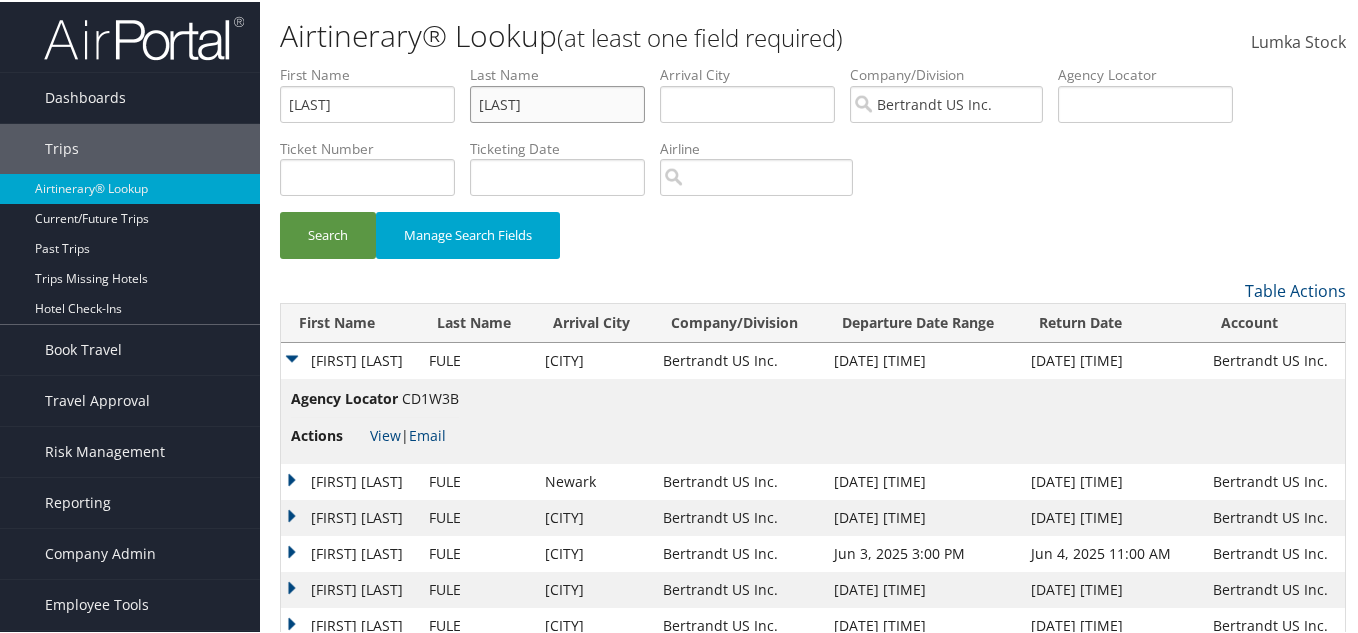 type on "hernandez" 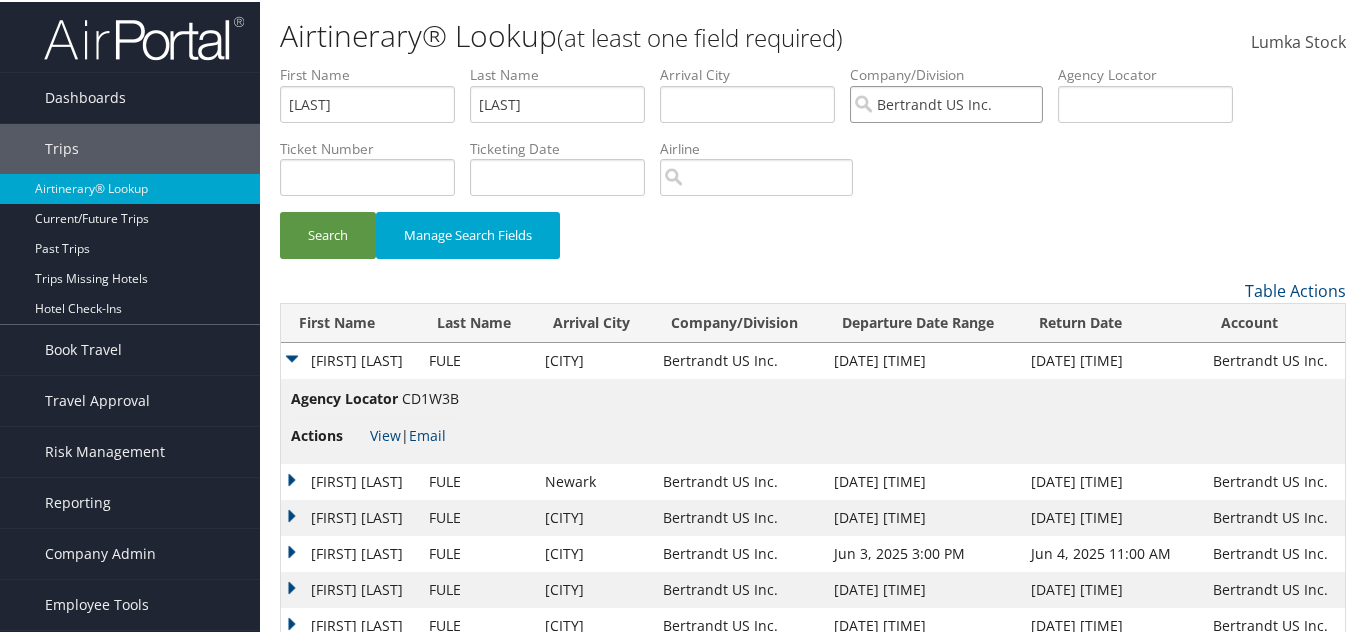 click on "Bertrandt US Inc." at bounding box center (946, 102) 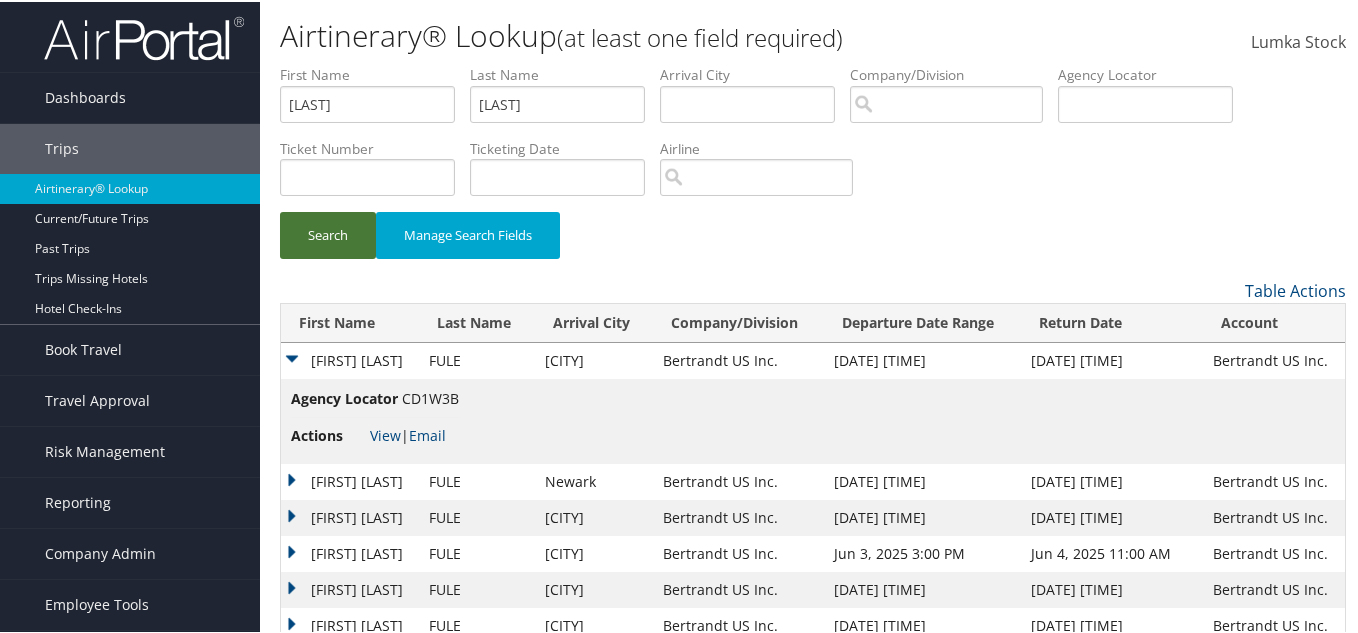 click on "Search" at bounding box center (328, 233) 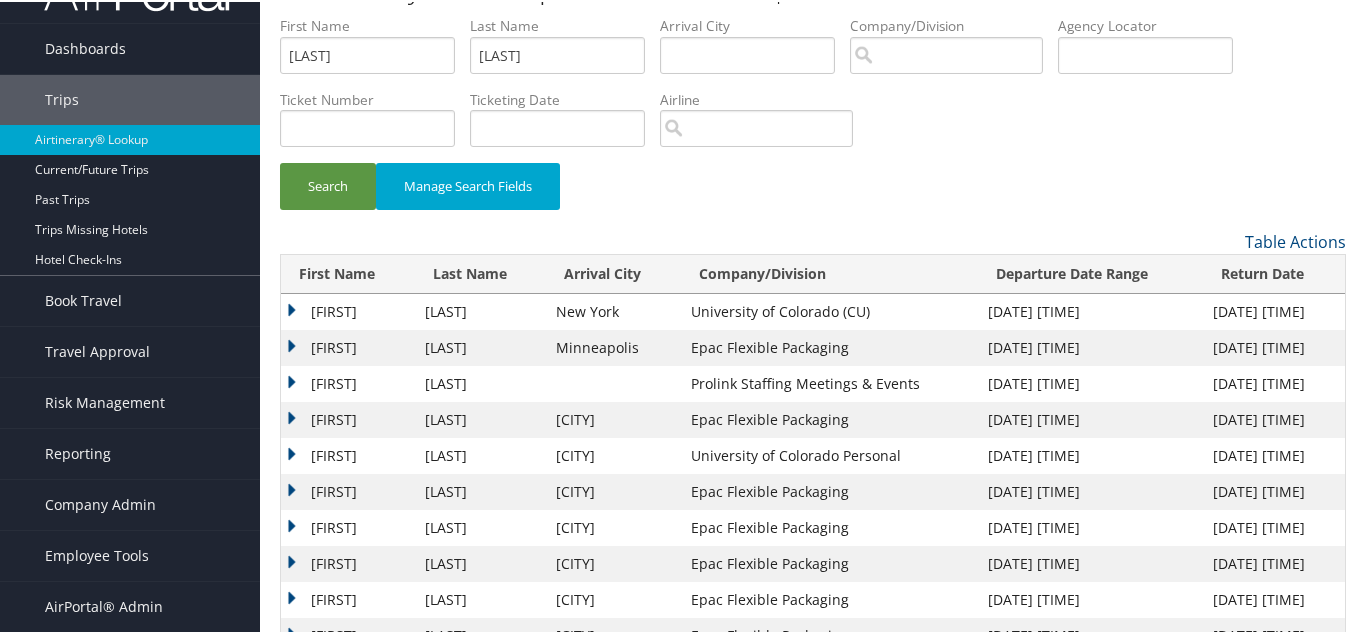 scroll, scrollTop: 0, scrollLeft: 0, axis: both 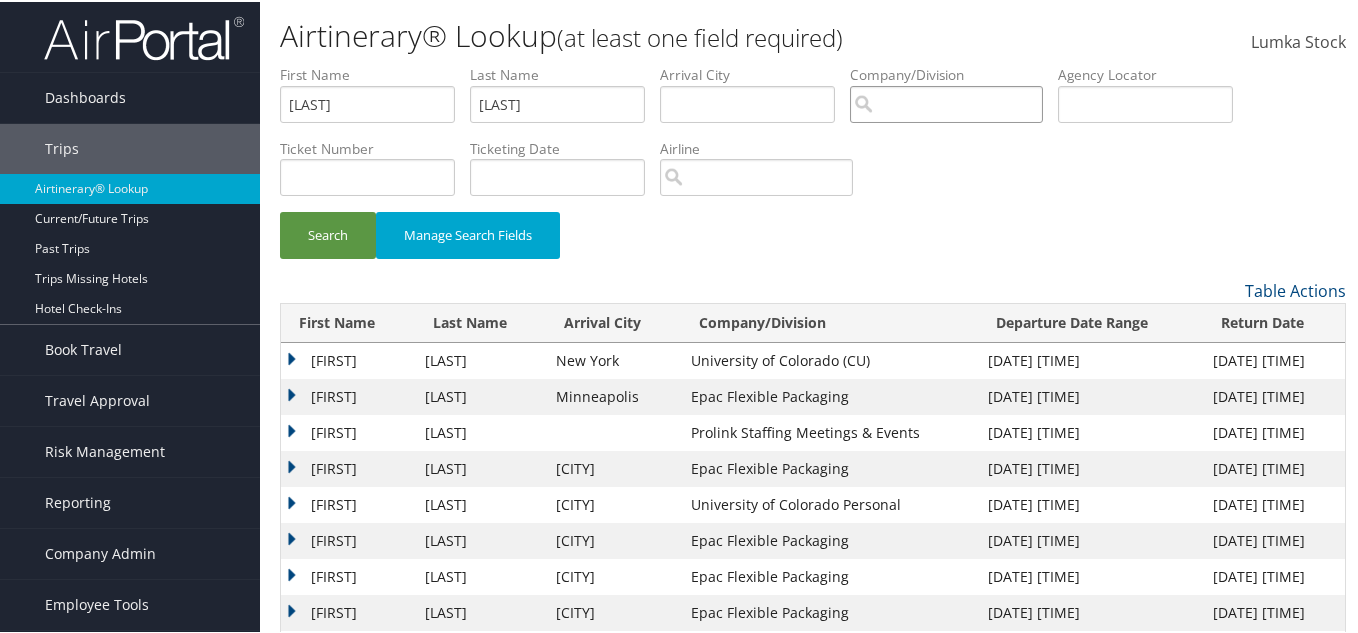 click at bounding box center (946, 102) 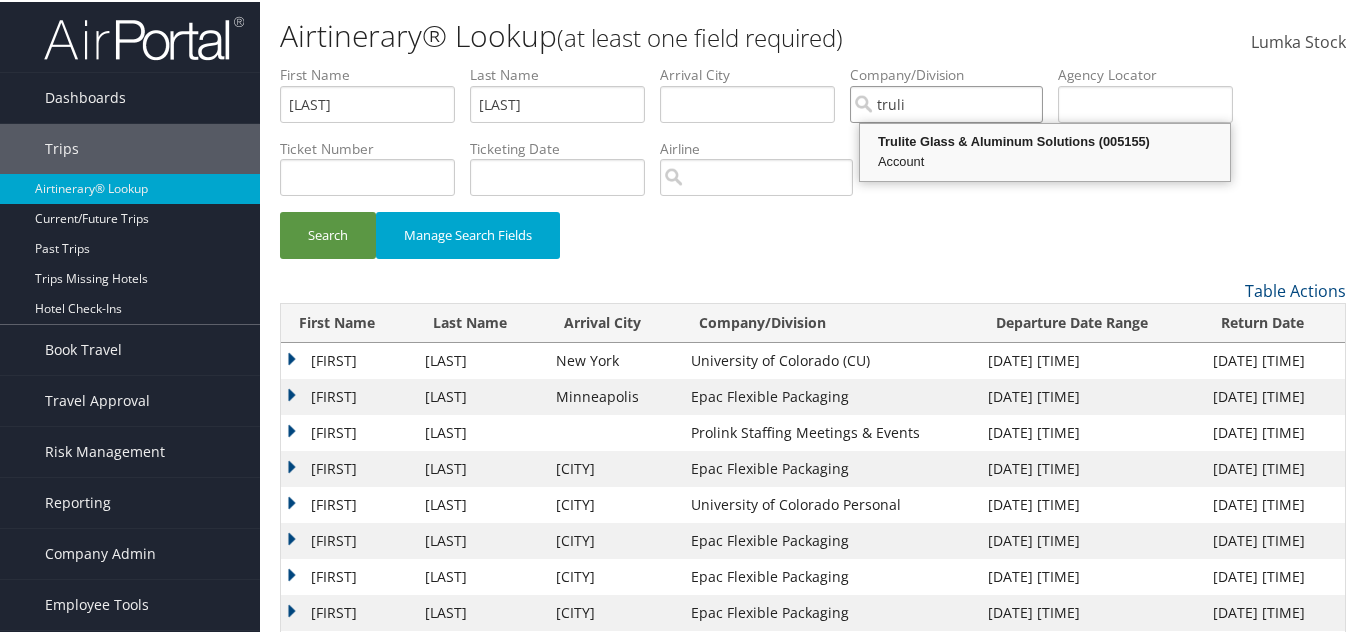 click on "Trulite Glass & Aluminum Solutions (005155)" at bounding box center (1045, 140) 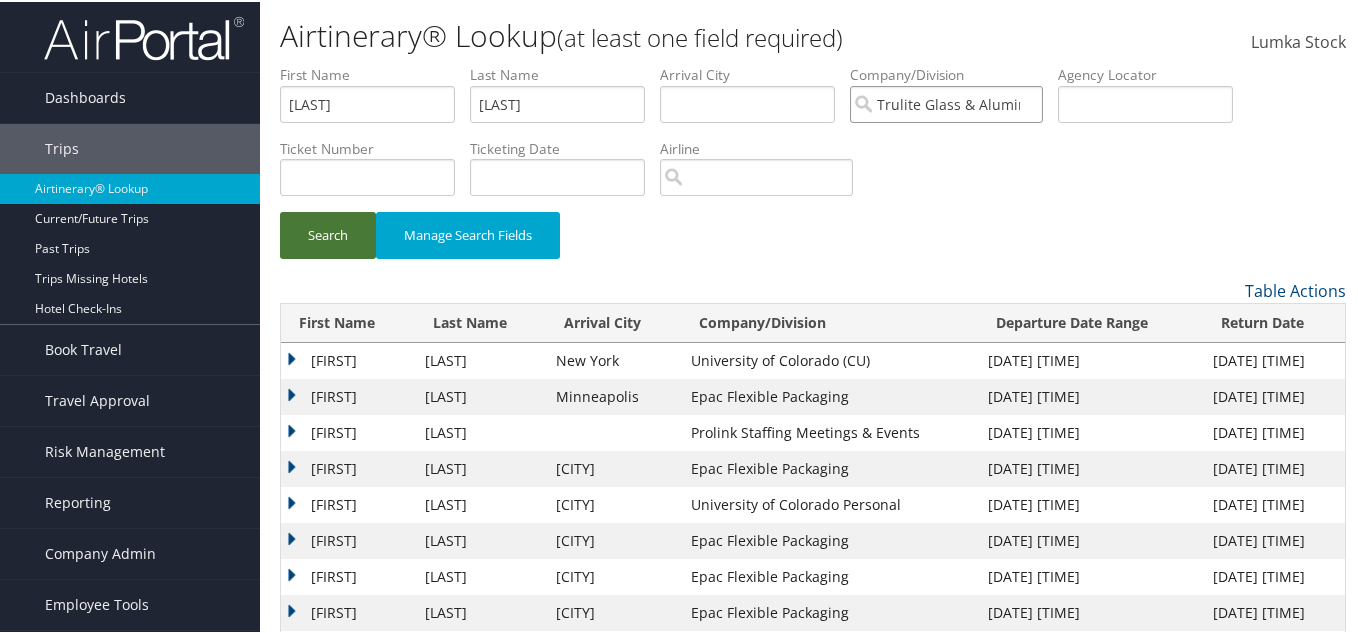 type on "Trulite Glass & Aluminum Solutions" 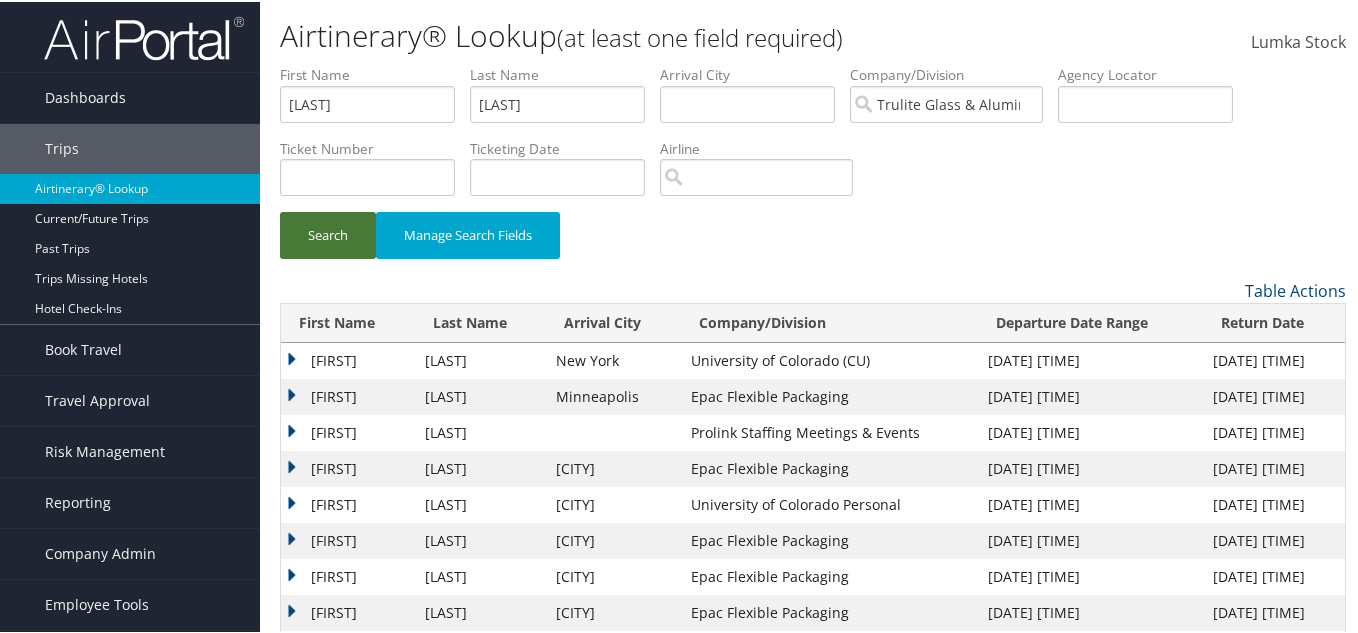 click on "Search" at bounding box center (328, 233) 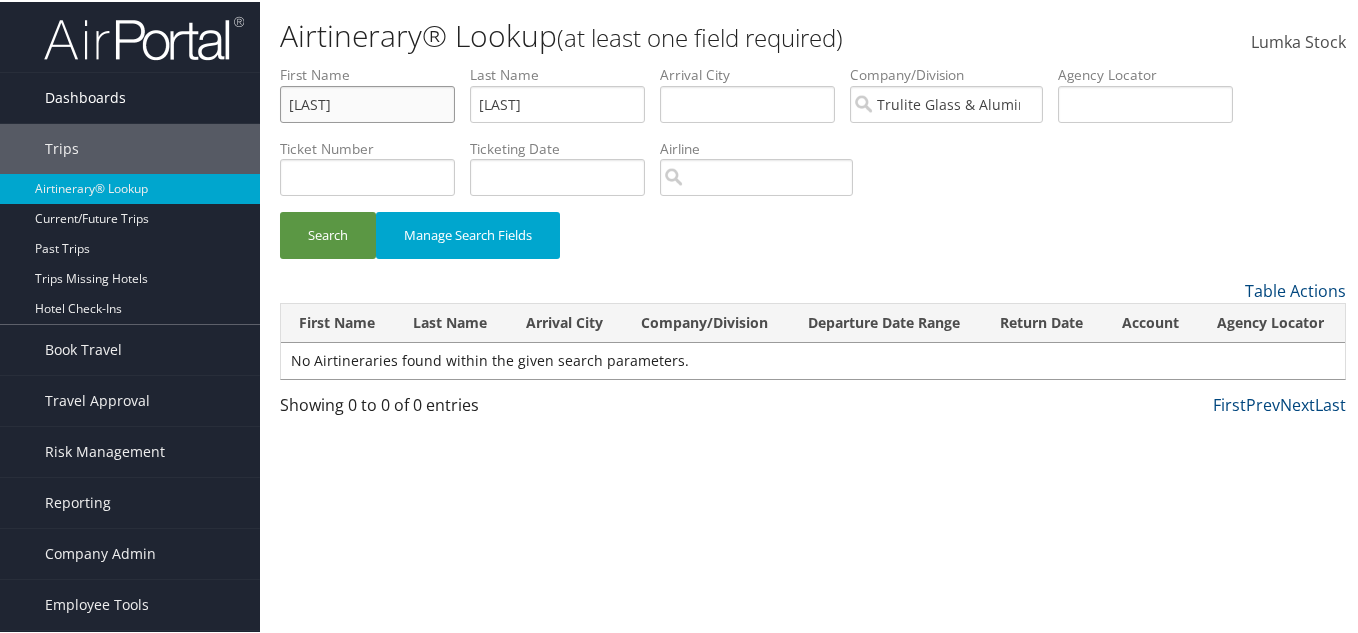 drag, startPoint x: 381, startPoint y: 114, endPoint x: 205, endPoint y: 107, distance: 176.13914 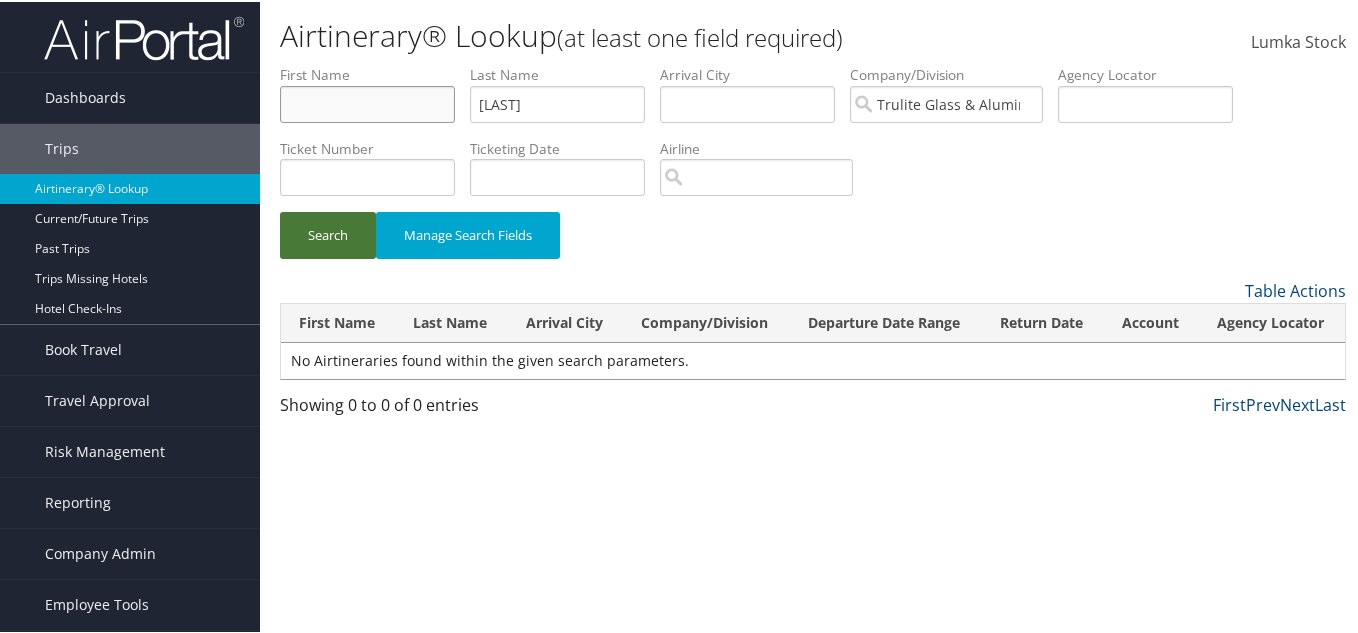 type 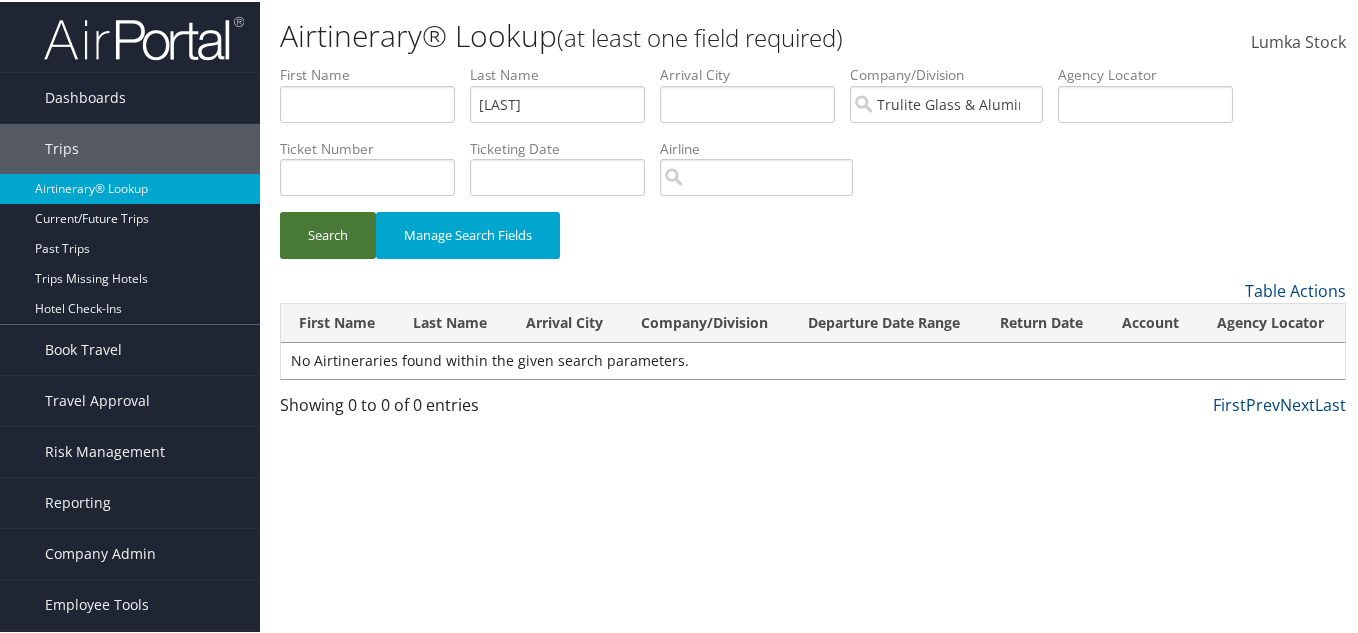 click on "Search" at bounding box center (328, 233) 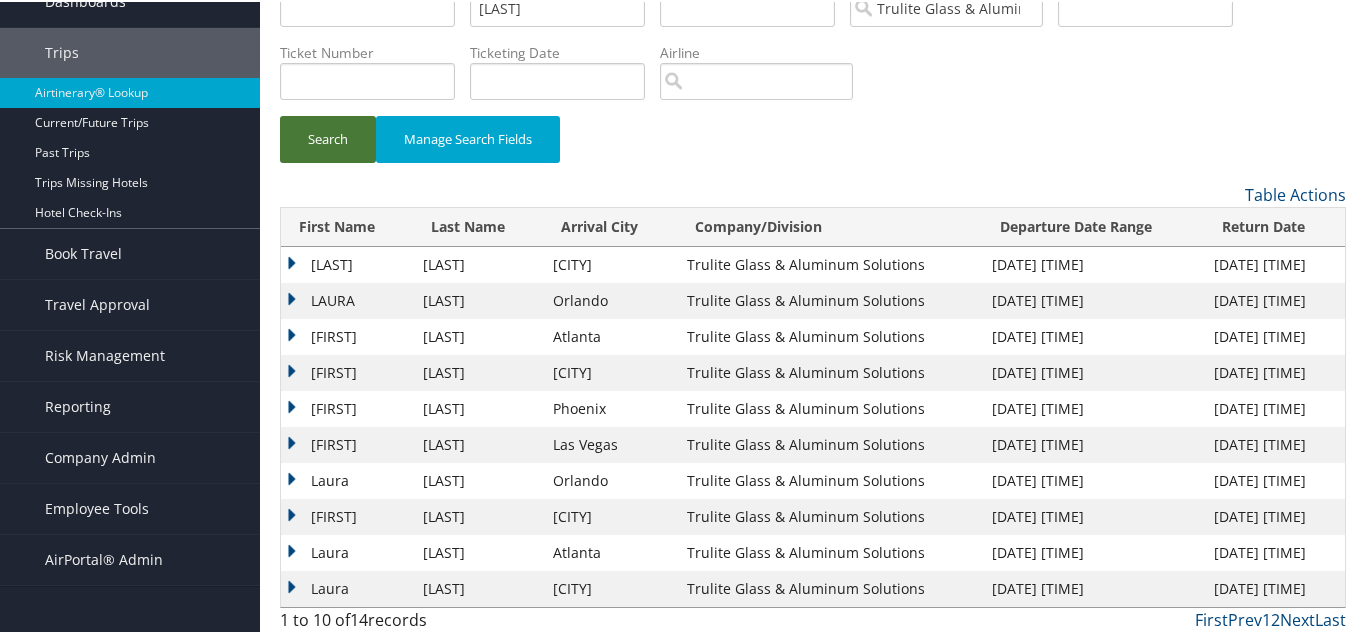 scroll, scrollTop: 103, scrollLeft: 0, axis: vertical 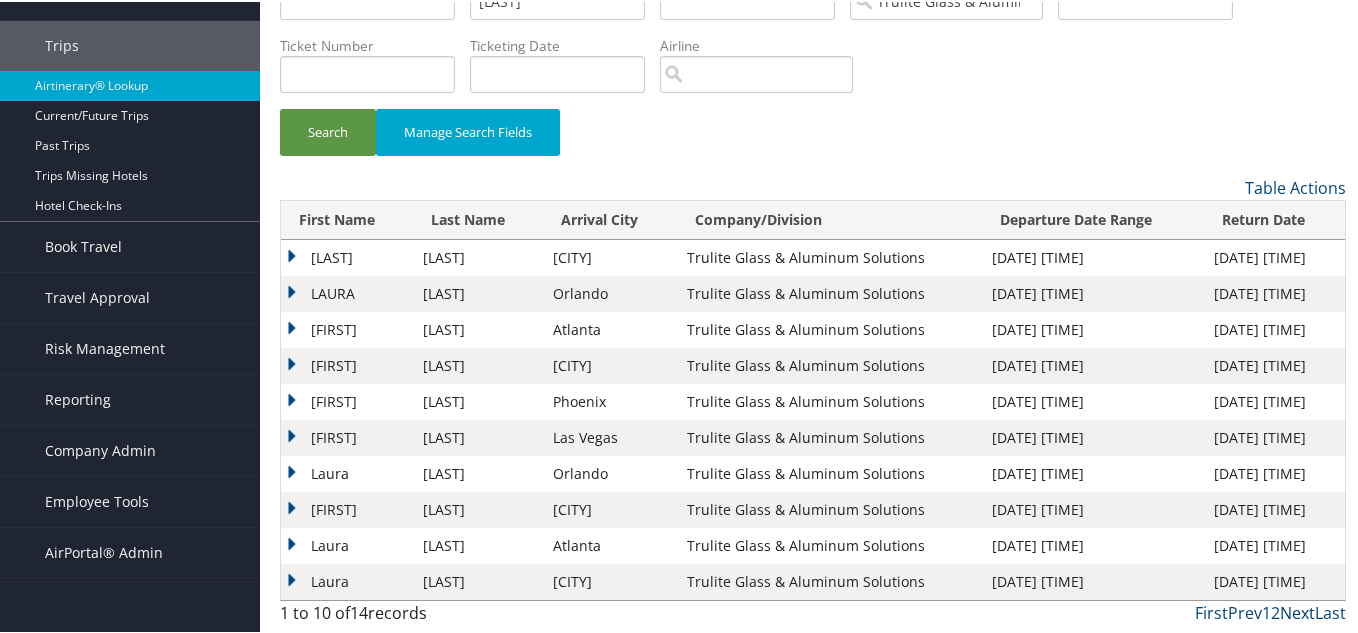click on "Next" at bounding box center (1297, 611) 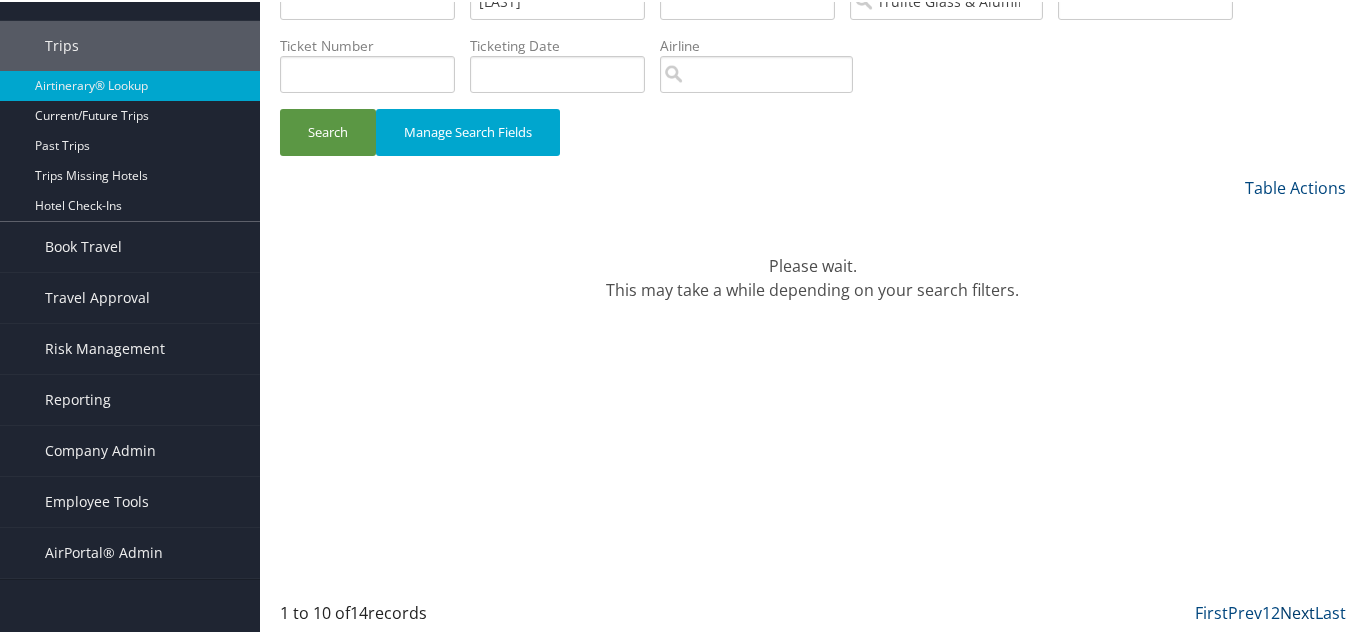 scroll, scrollTop: 47, scrollLeft: 0, axis: vertical 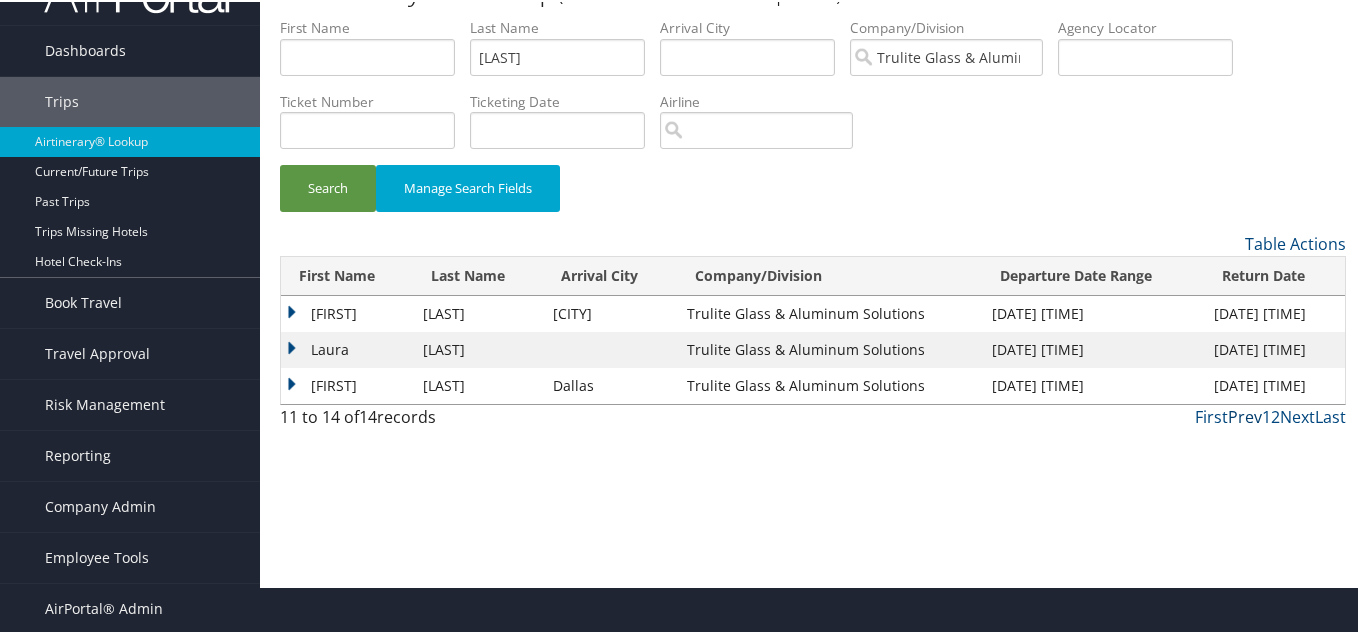 click on "Prev" at bounding box center [1245, 415] 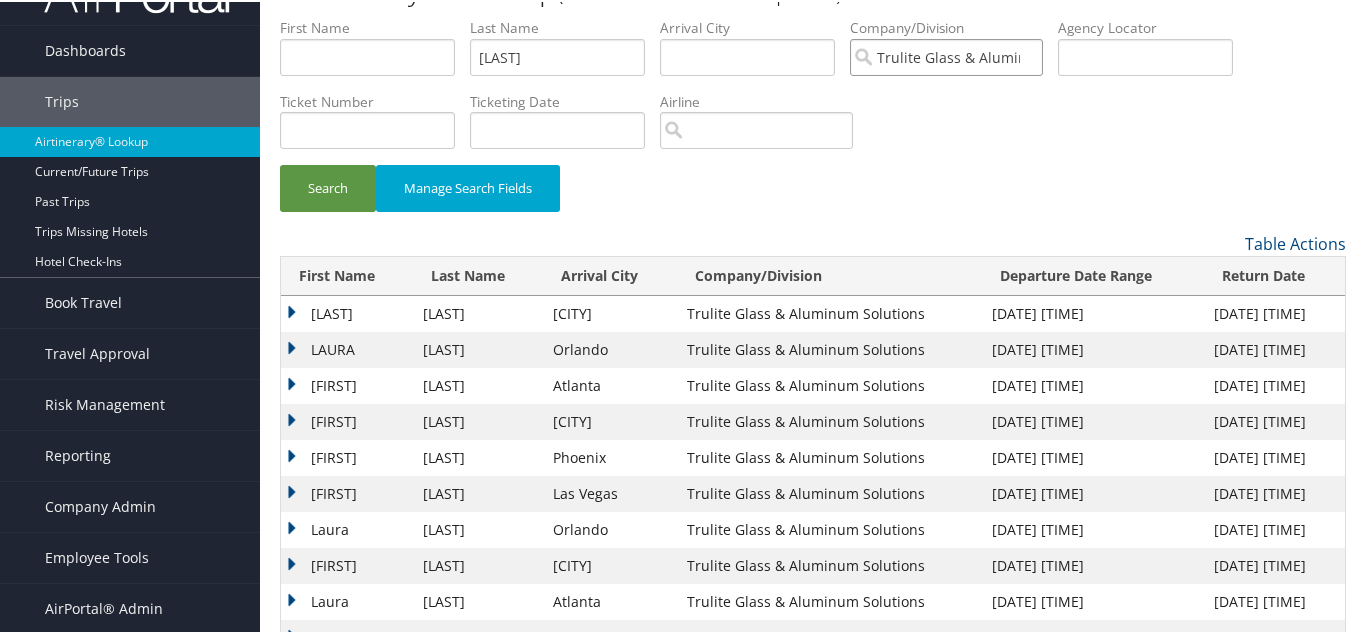 click on "Trulite Glass & Aluminum Solutions" at bounding box center (946, 55) 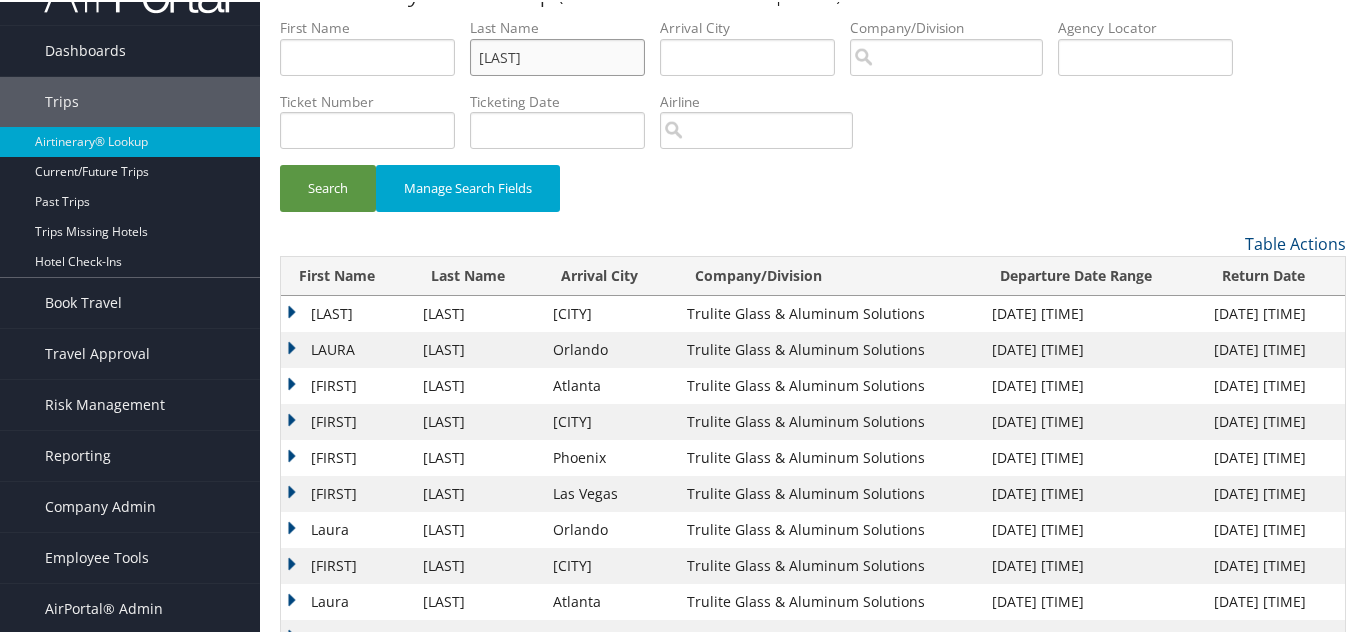 drag, startPoint x: 420, startPoint y: 46, endPoint x: 356, endPoint y: 51, distance: 64.195015 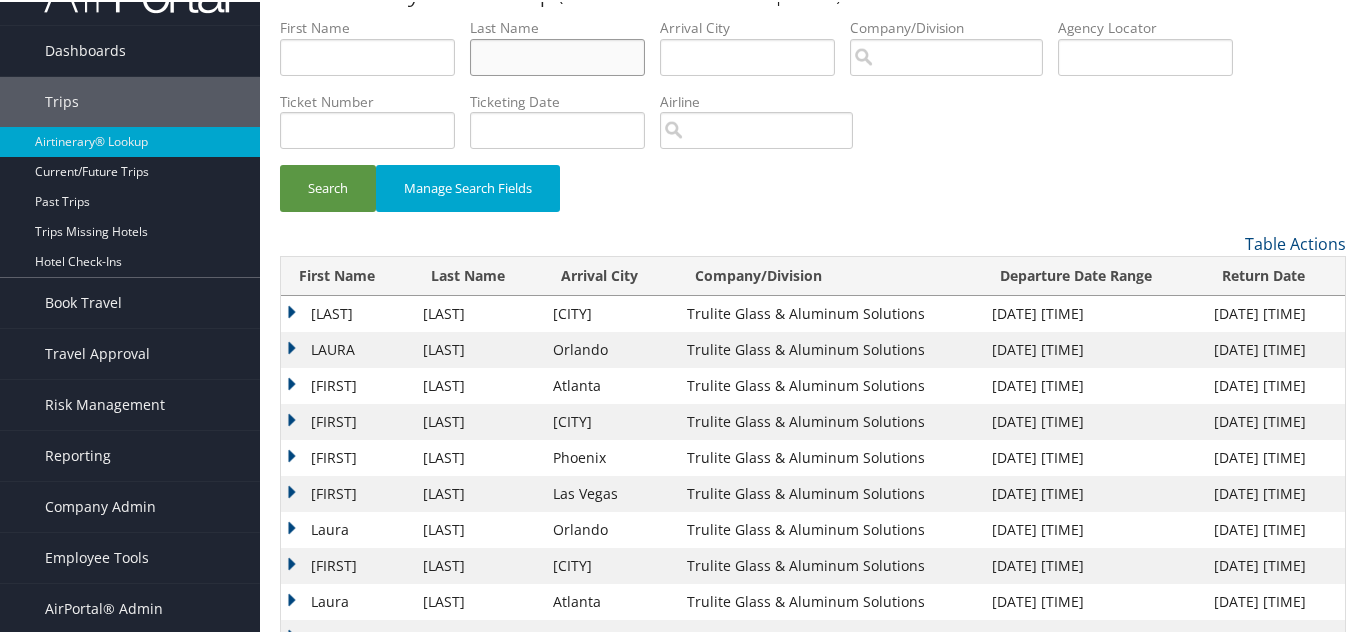 type 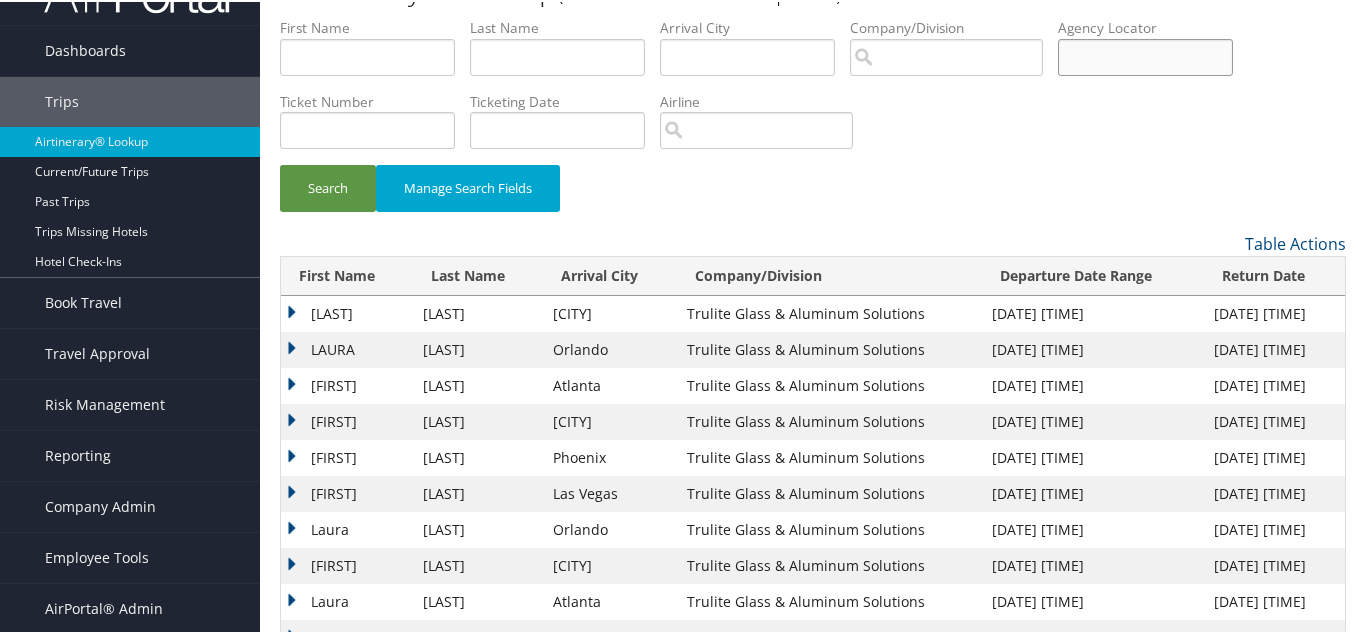 click at bounding box center (1145, 55) 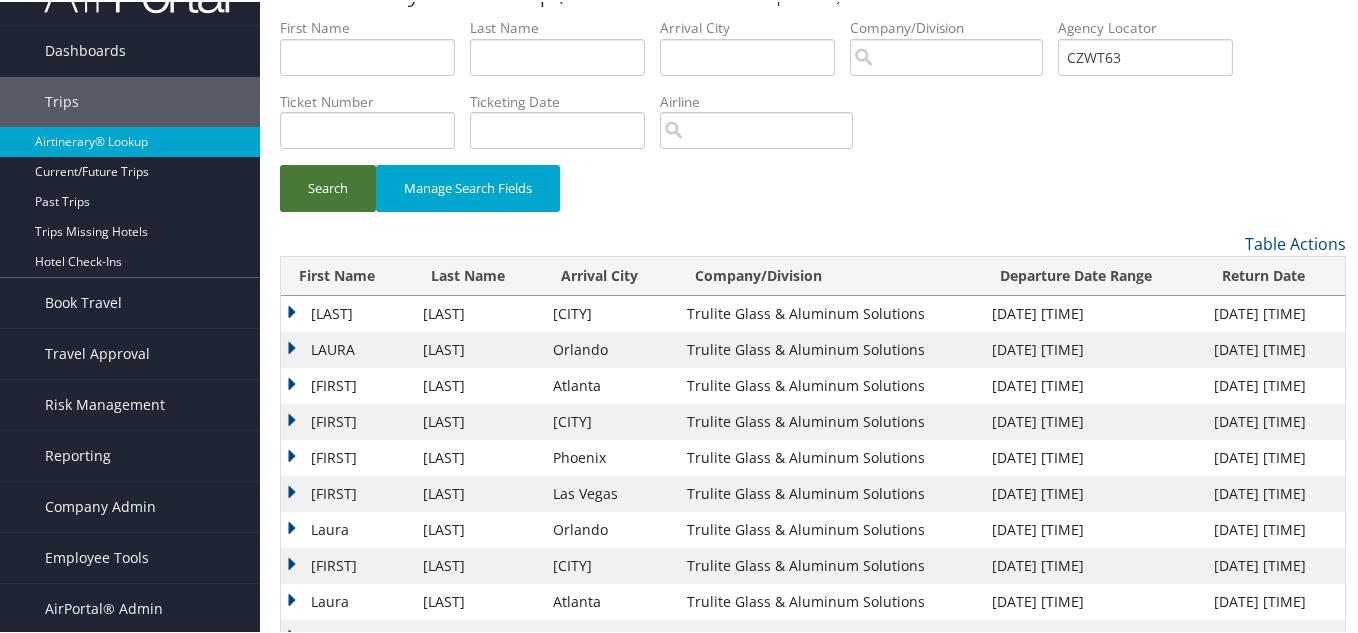 click on "Search" at bounding box center [328, 186] 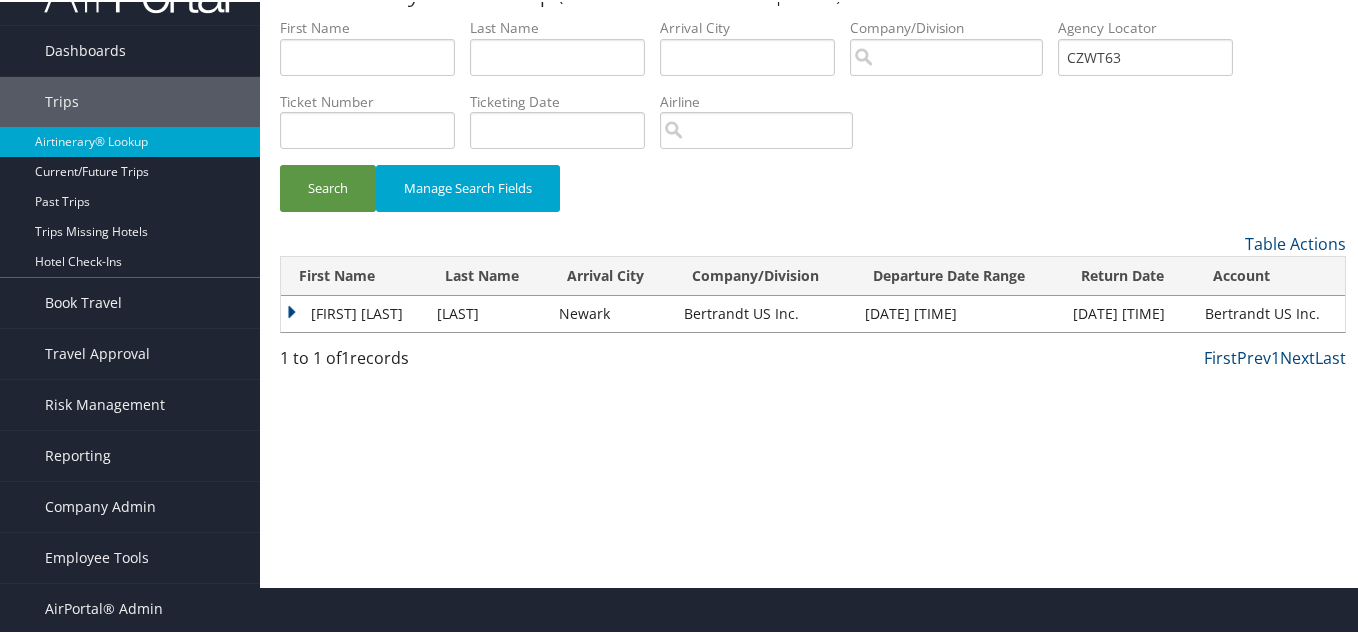 click on "OSCAR JUSTIN" at bounding box center [354, 312] 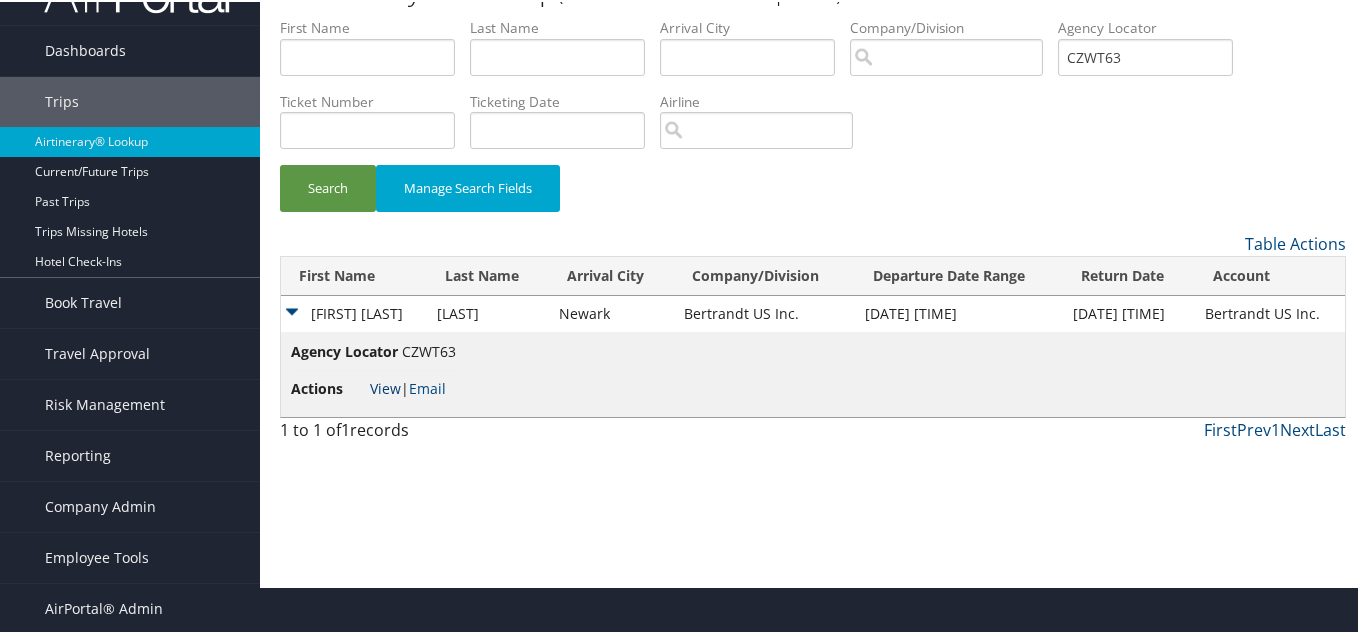 click on "View" at bounding box center [385, 386] 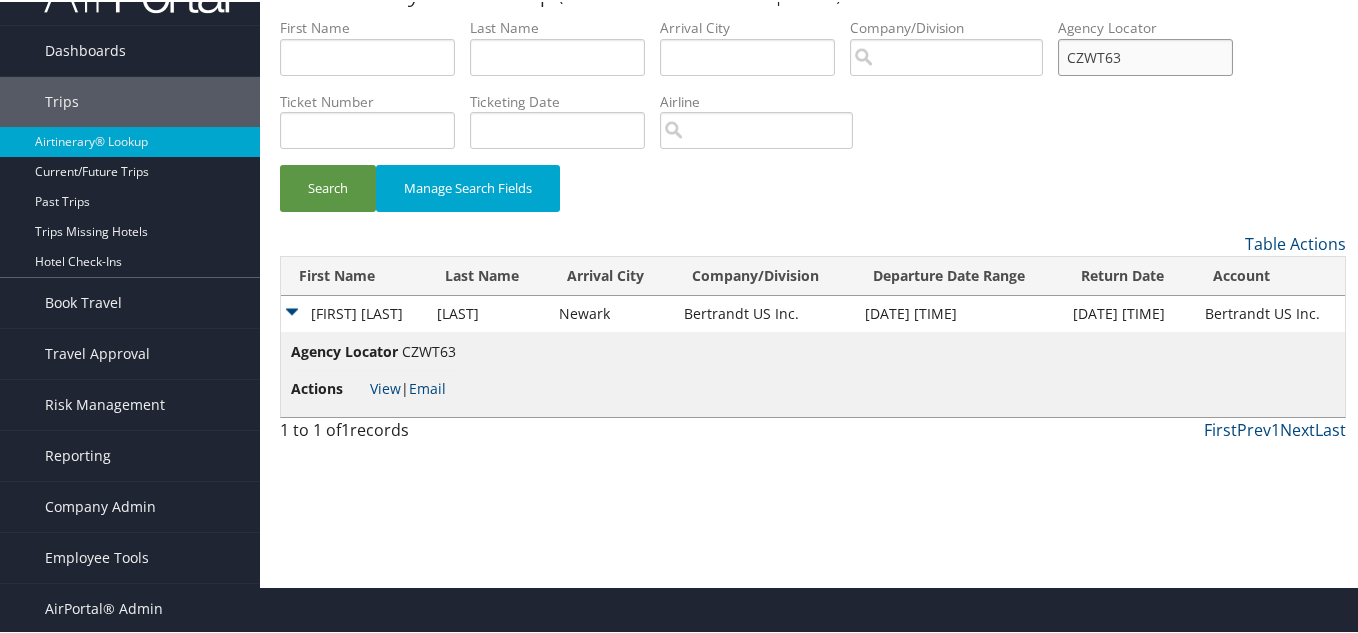 drag, startPoint x: 1149, startPoint y: 54, endPoint x: 997, endPoint y: 59, distance: 152.08221 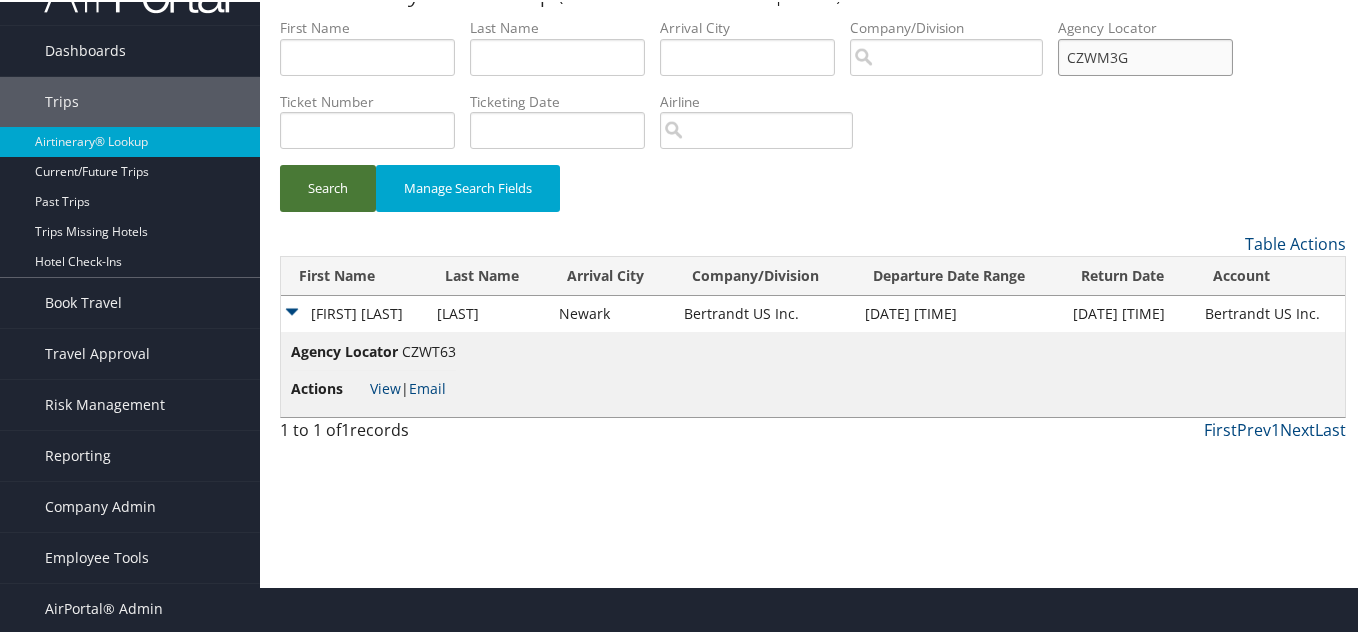 type on "CZWM3G" 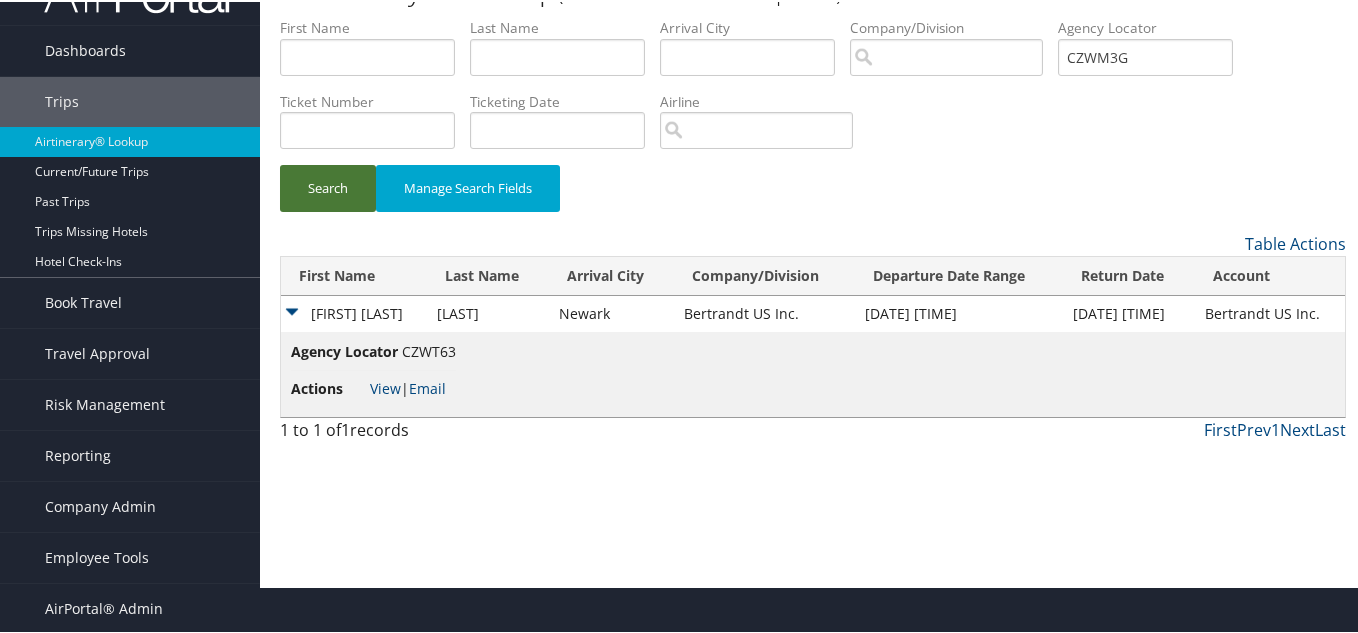 click on "Search" at bounding box center [328, 186] 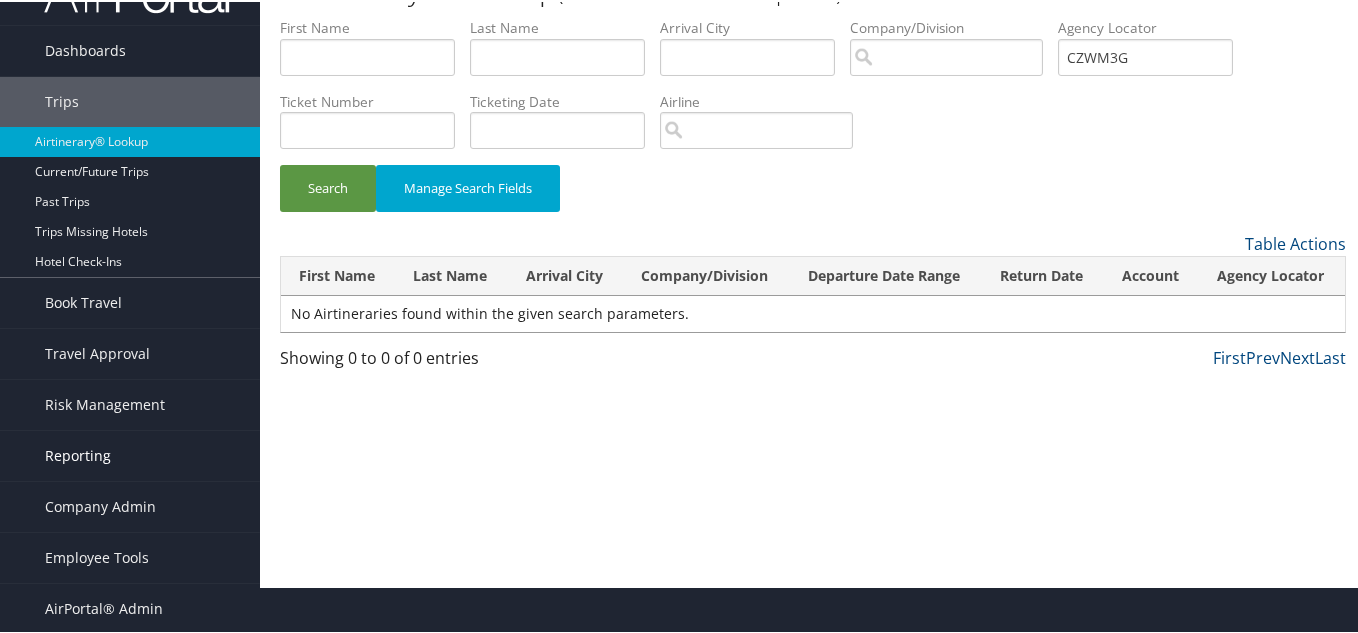 click on "Reporting" at bounding box center (78, 454) 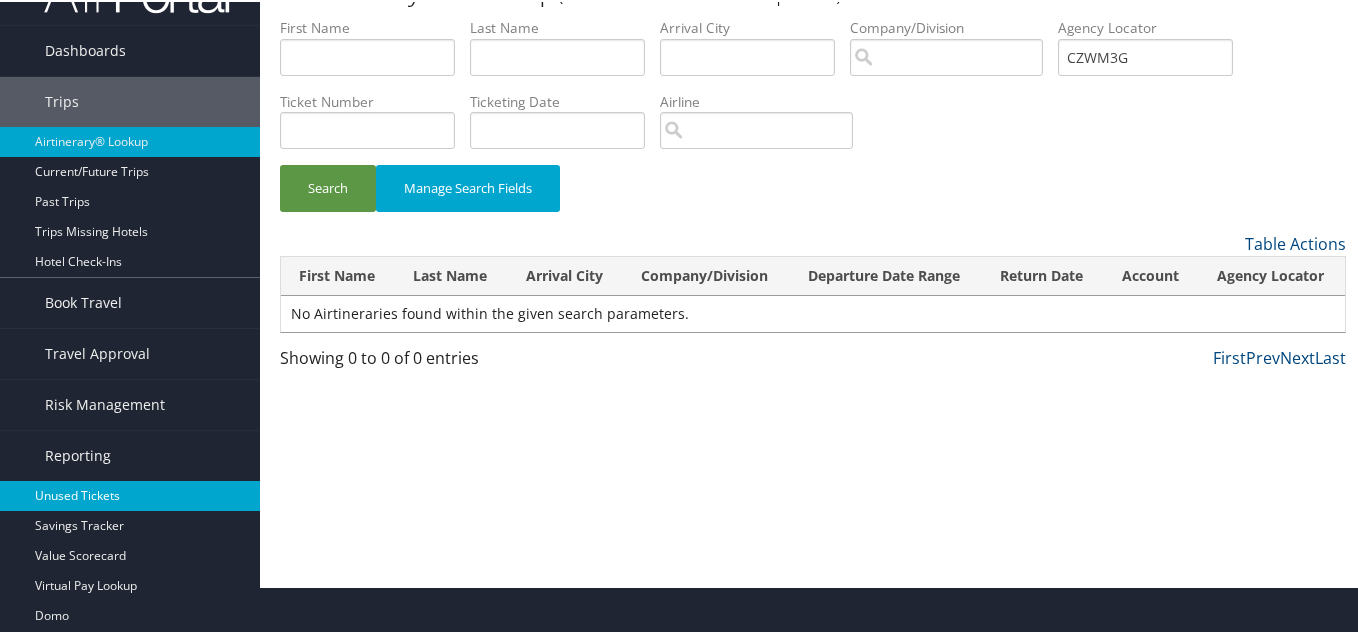 click on "Unused Tickets" at bounding box center [130, 494] 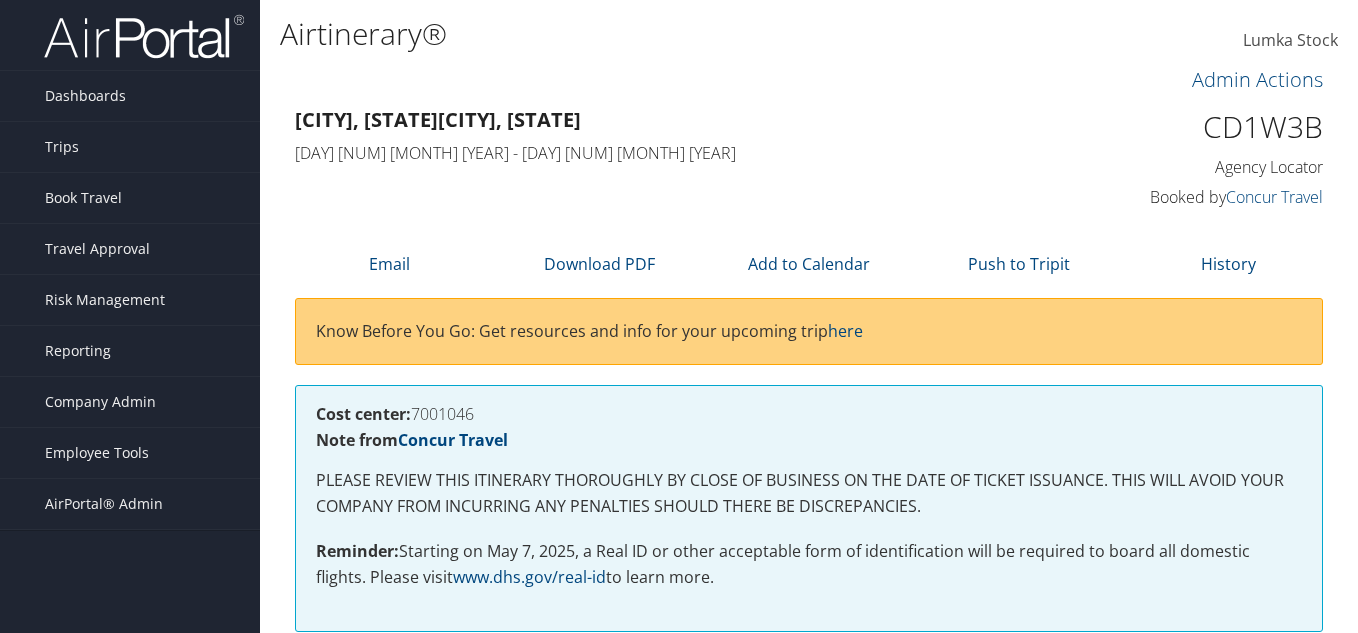 scroll, scrollTop: 0, scrollLeft: 0, axis: both 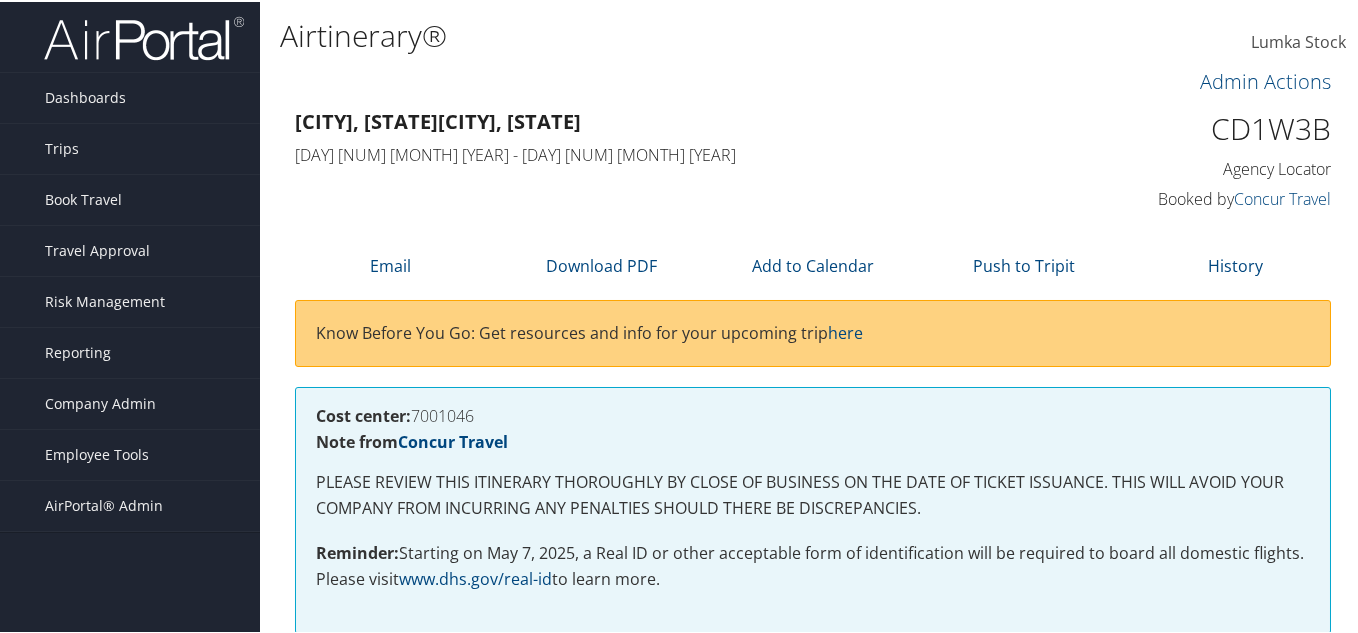 click on "Lumka Stock
Lumka Stock
My Settings
Travel Agency Contacts
Log Consulting Time
View Travel Profile
Give Feedback
Sign Out" at bounding box center [1138, 49] 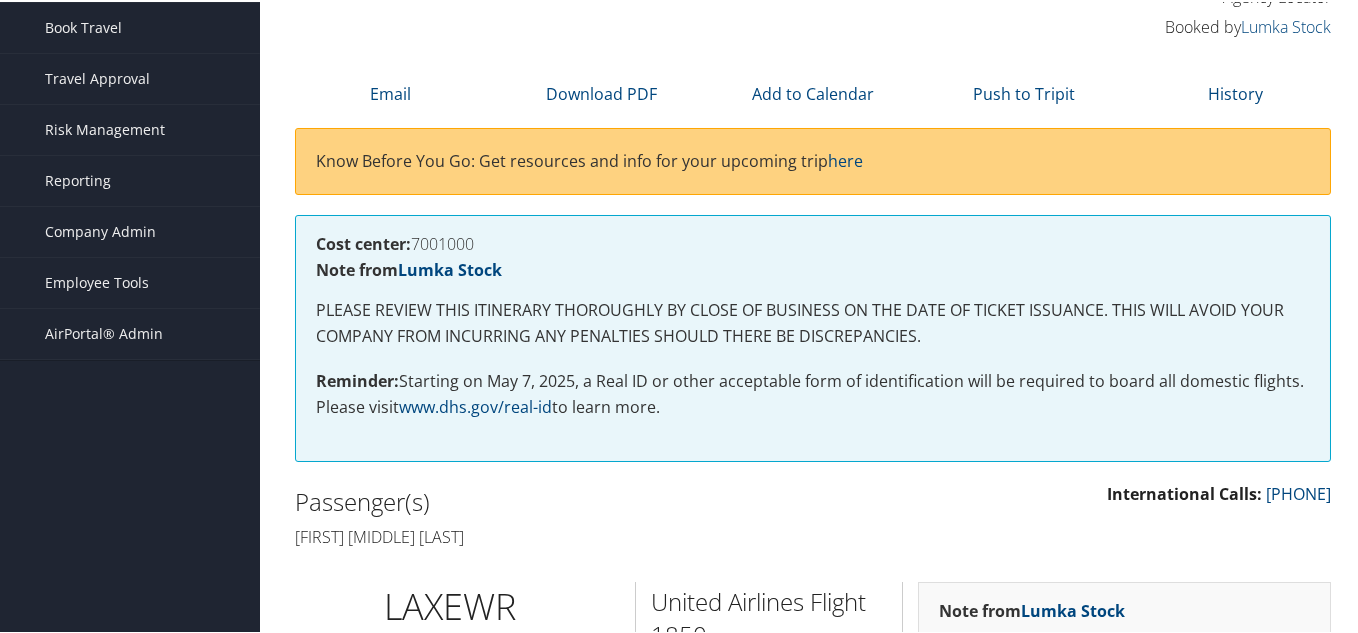 scroll, scrollTop: 160, scrollLeft: 0, axis: vertical 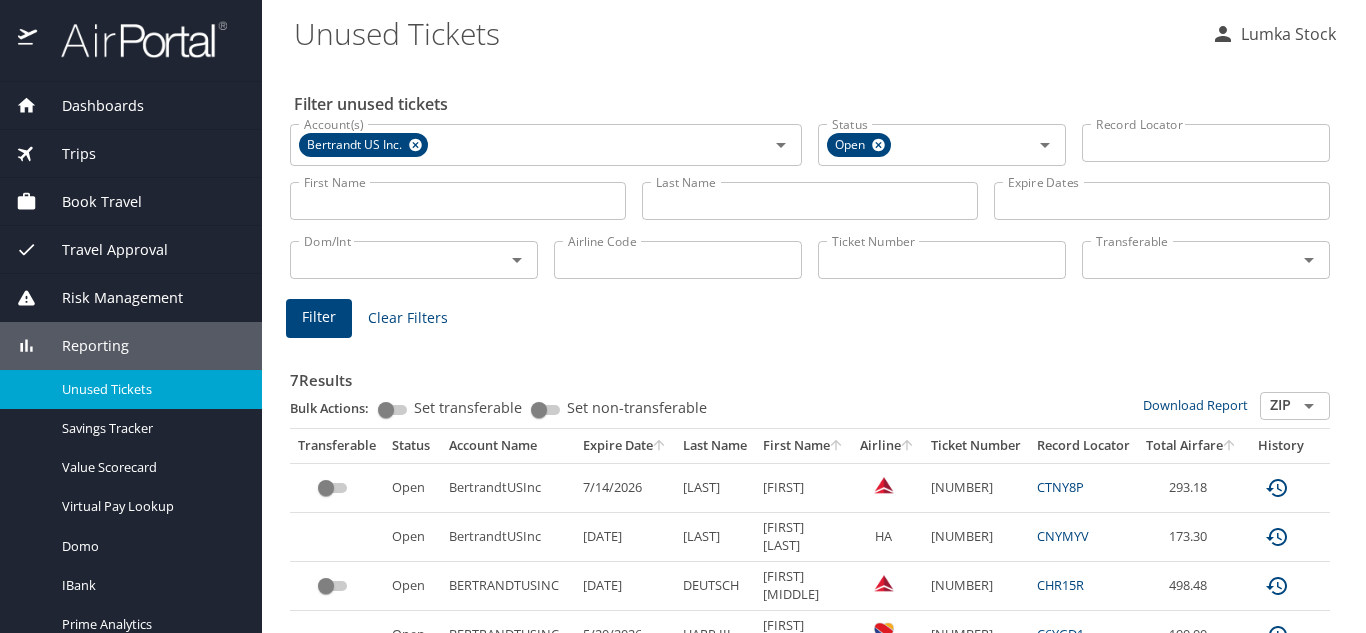drag, startPoint x: 417, startPoint y: 145, endPoint x: 475, endPoint y: 167, distance: 62.03225 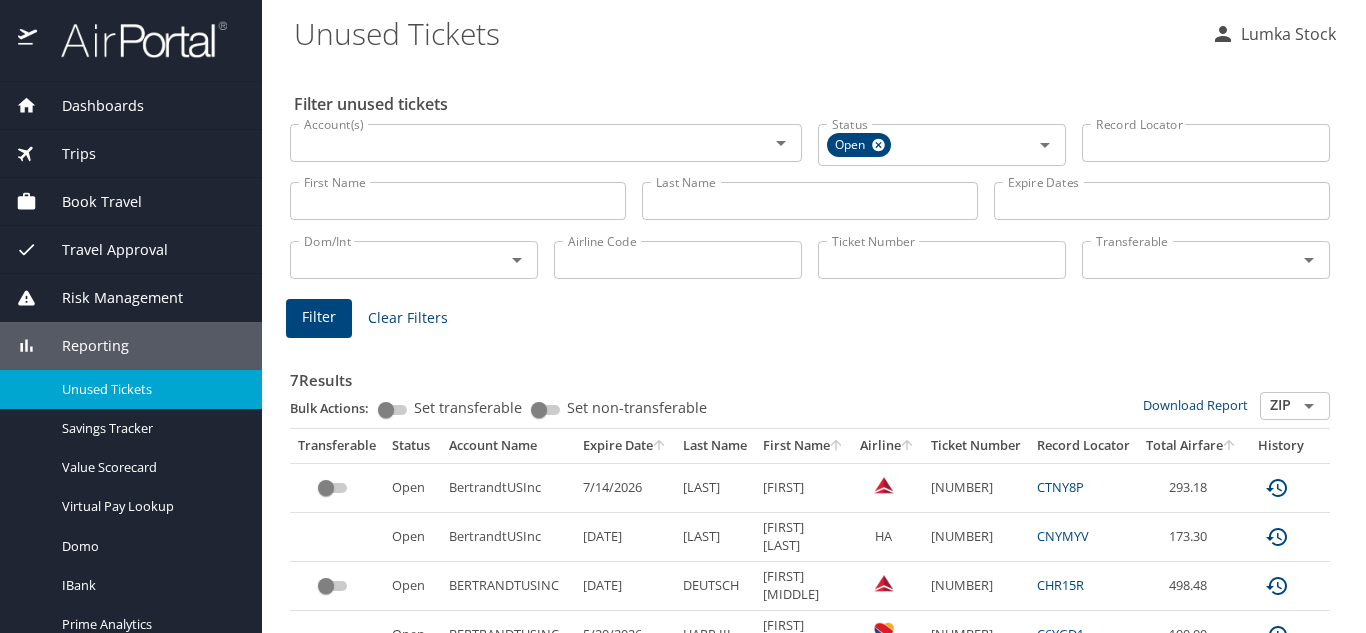 click on "Ticket Number" at bounding box center [942, 260] 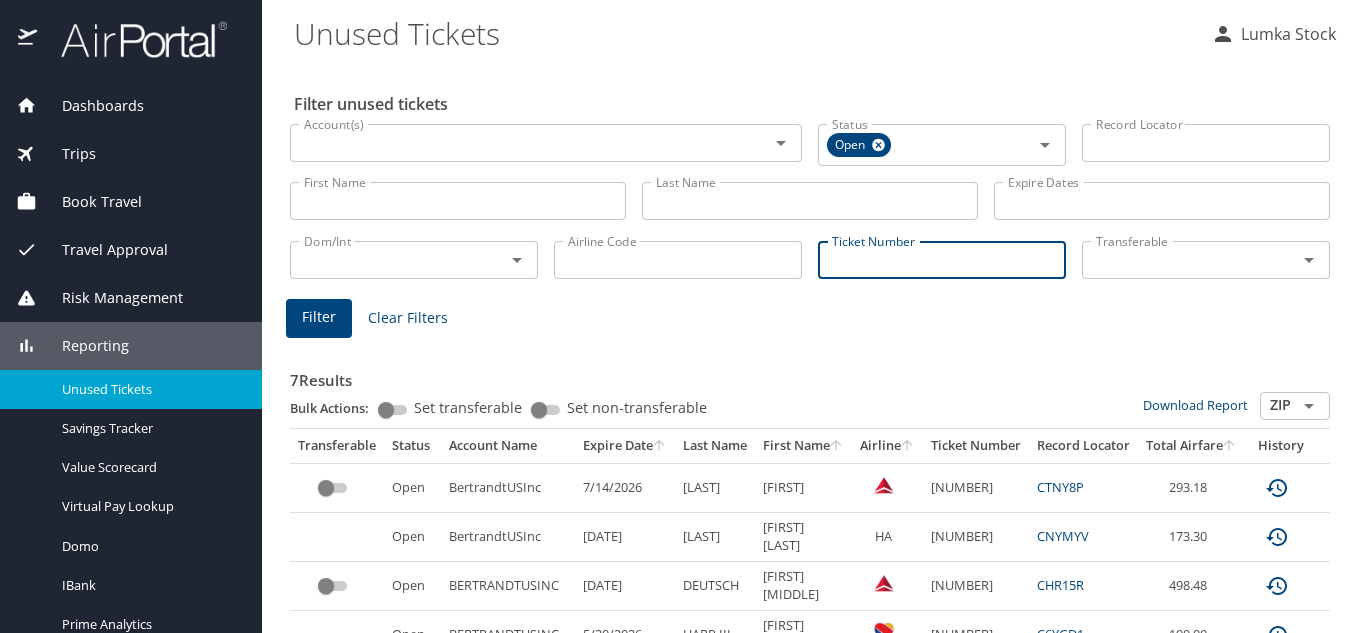 paste on "[NUMBER]" 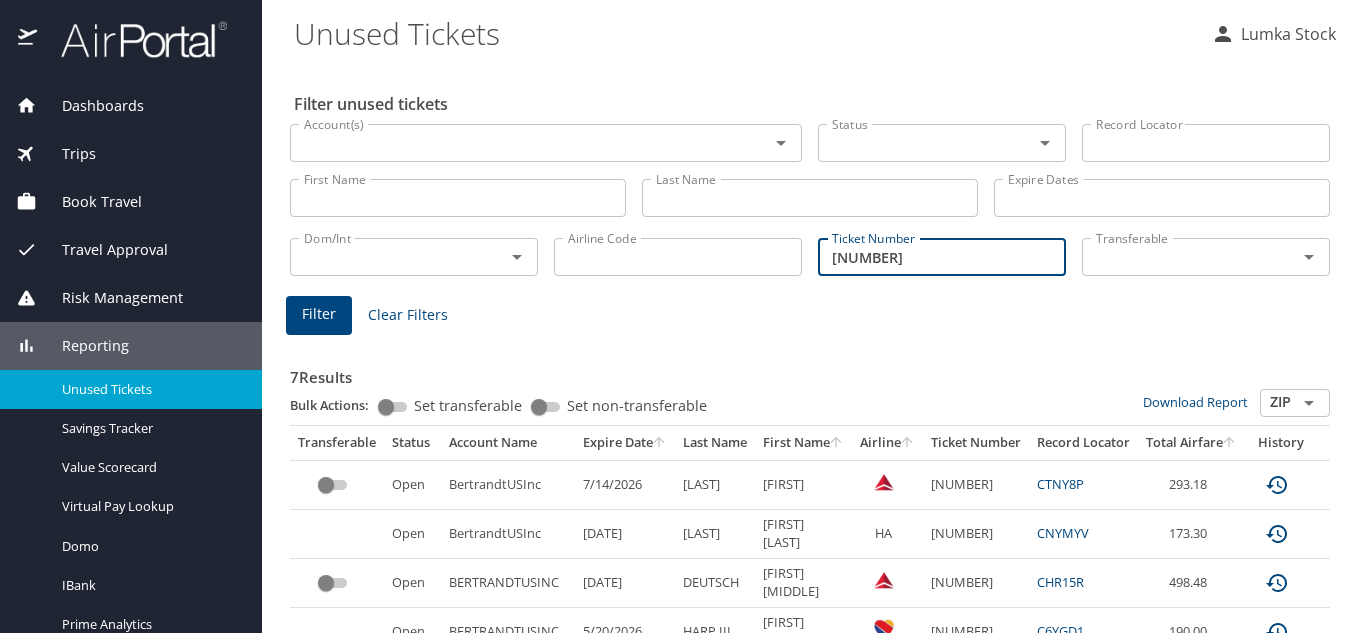 type on "[NUMBER]" 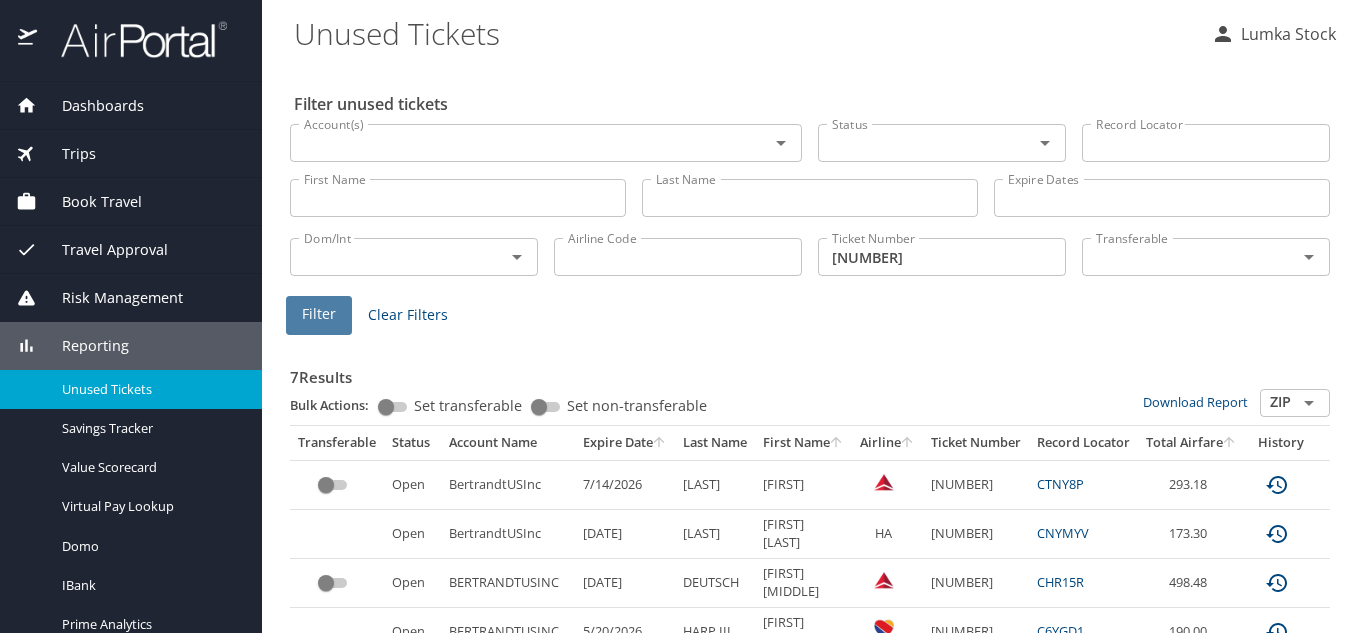 click on "Filter" at bounding box center [319, 314] 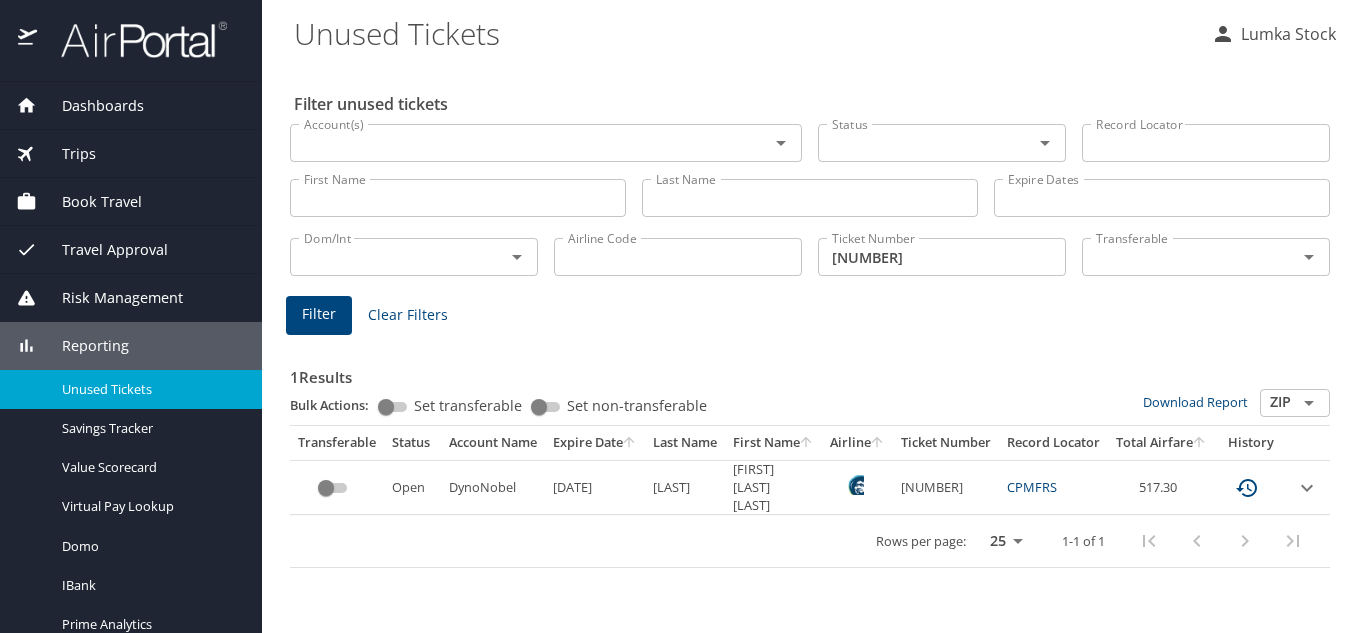 drag, startPoint x: 1014, startPoint y: 487, endPoint x: 917, endPoint y: 485, distance: 97.020615 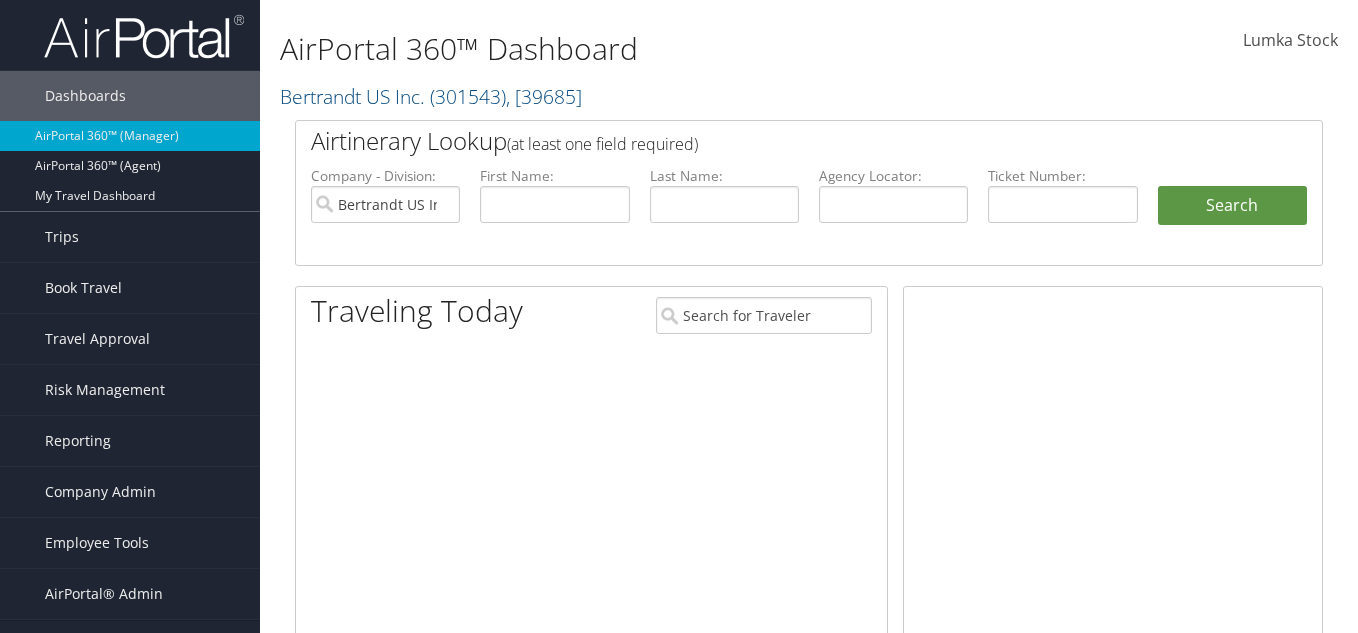 scroll, scrollTop: 0, scrollLeft: 0, axis: both 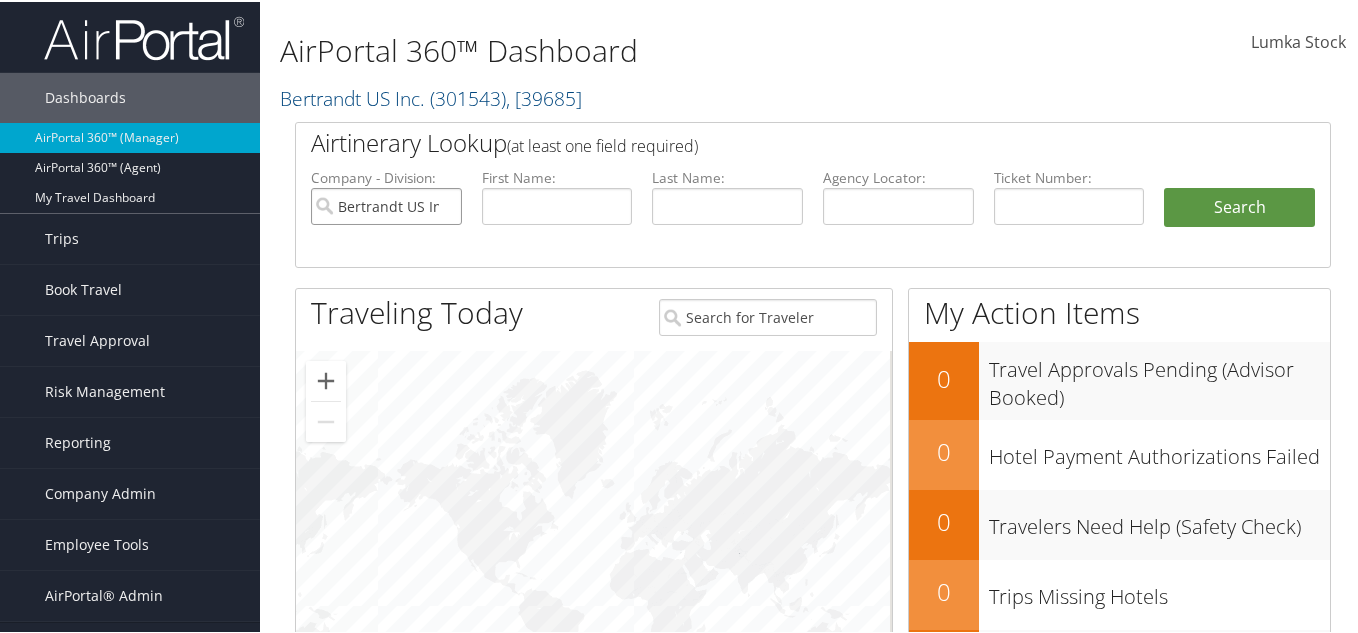 click on "Bertrandt US Inc." at bounding box center [386, 204] 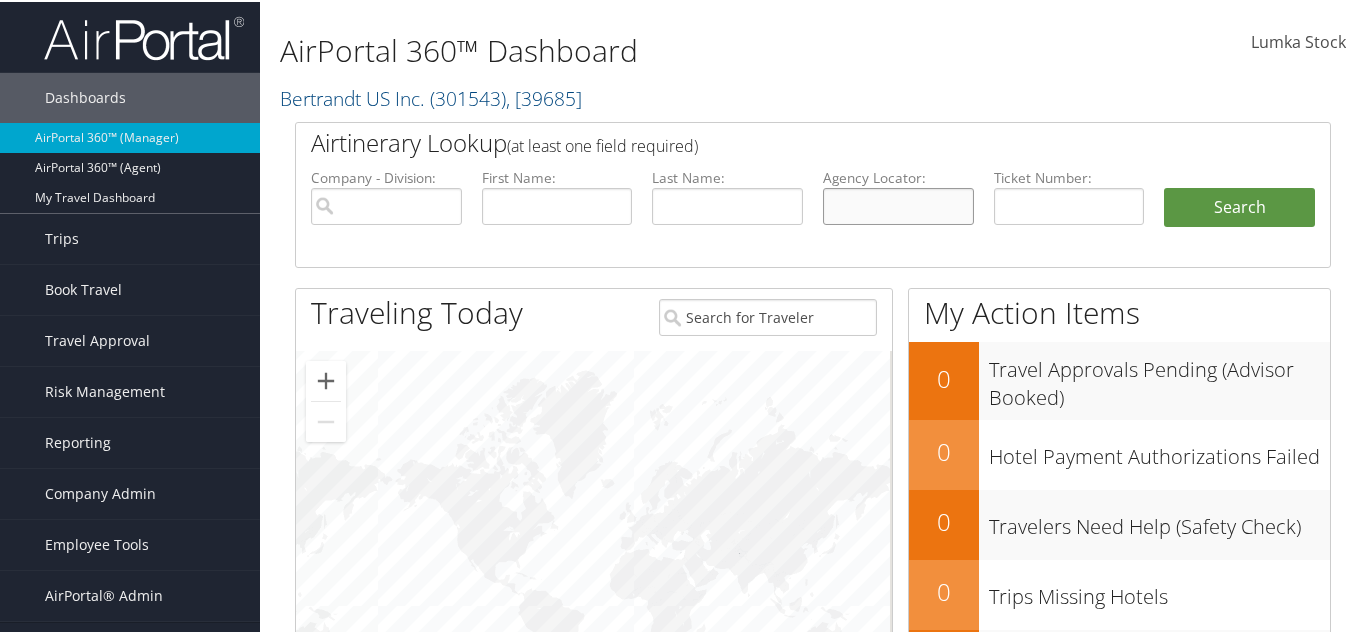 click at bounding box center (898, 204) 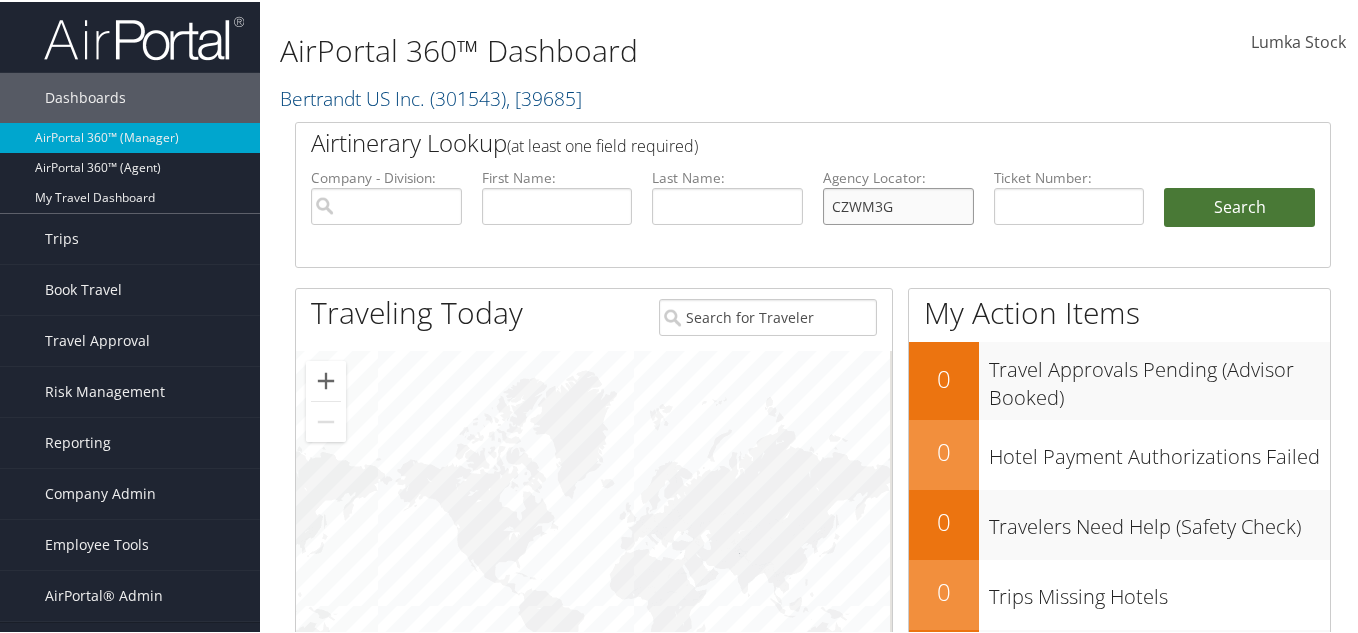 type on "CZWM3G" 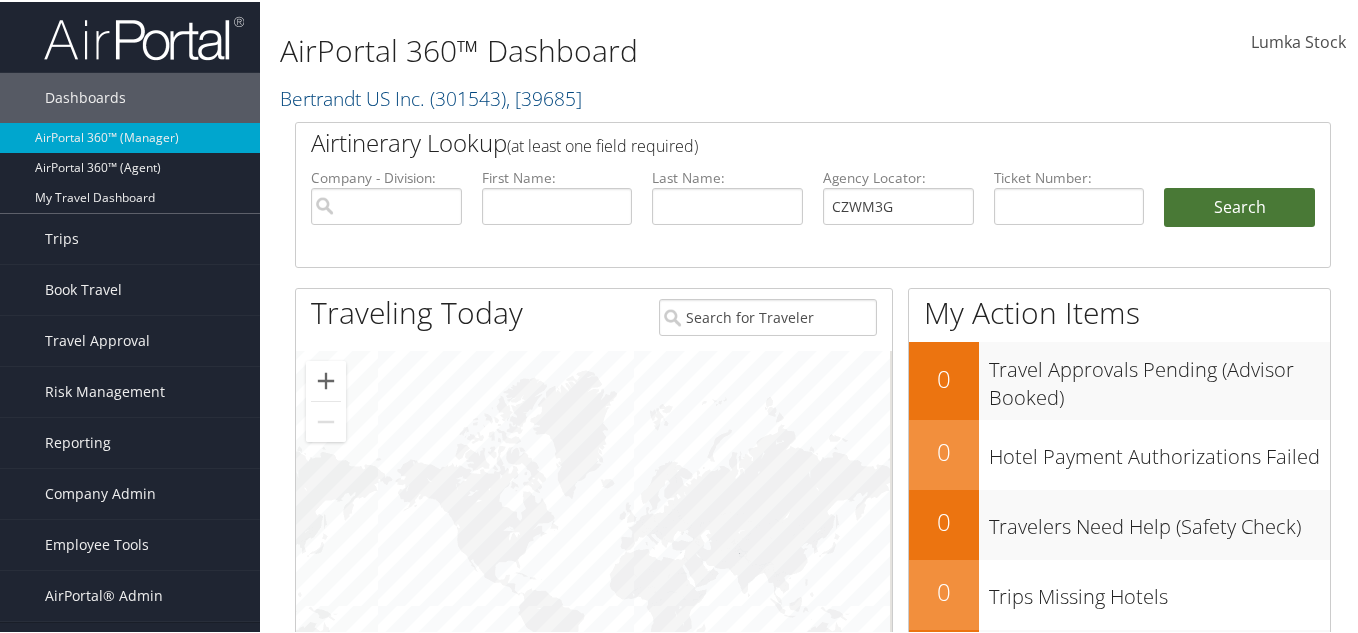 click on "Search" at bounding box center [1239, 206] 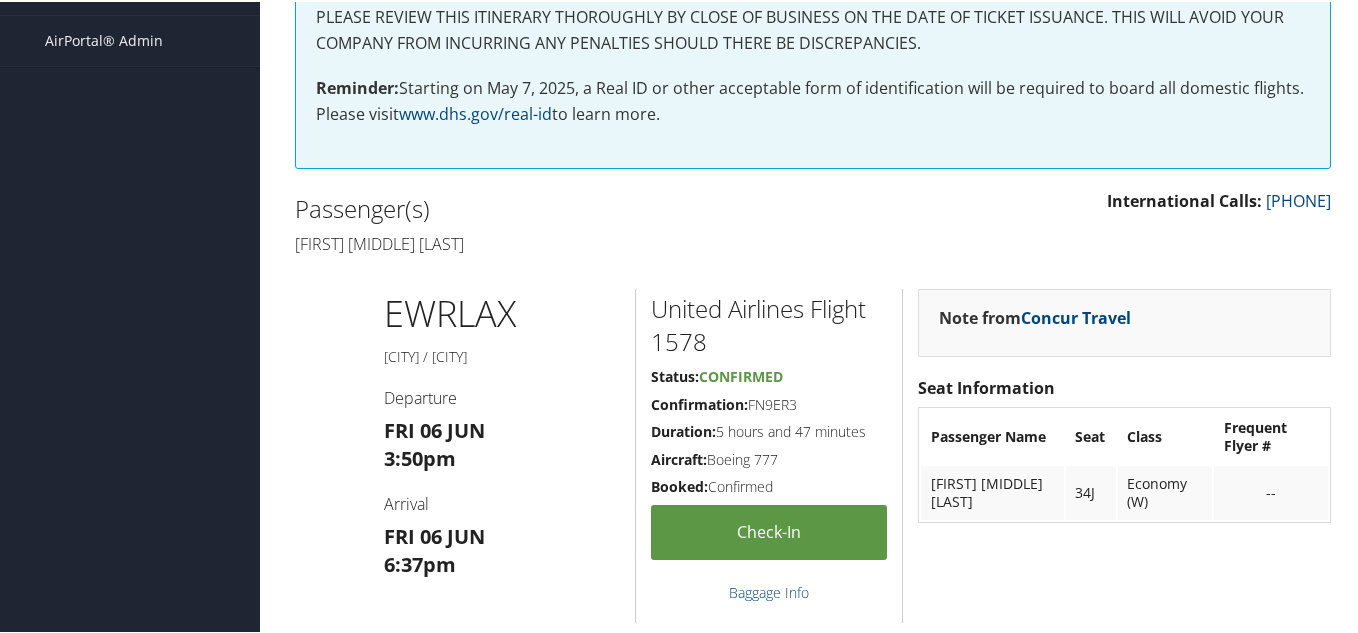scroll, scrollTop: 500, scrollLeft: 0, axis: vertical 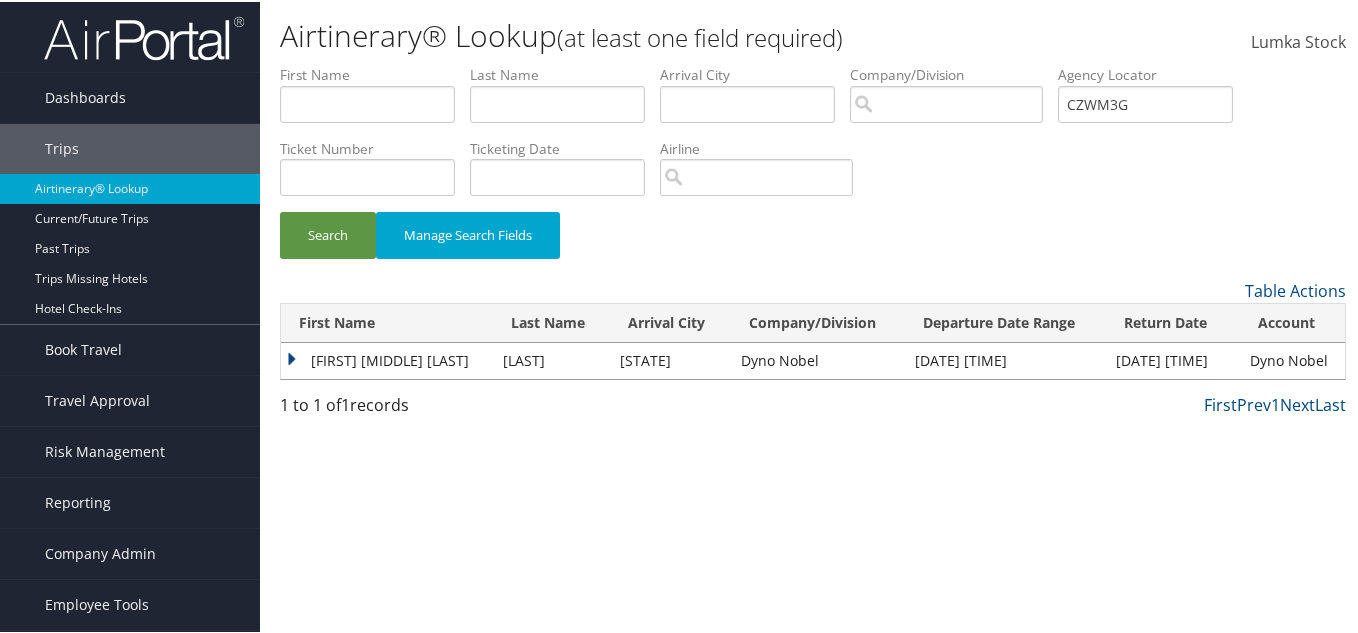 click on "GABRIEL JOHN KEALIHER" at bounding box center [387, 359] 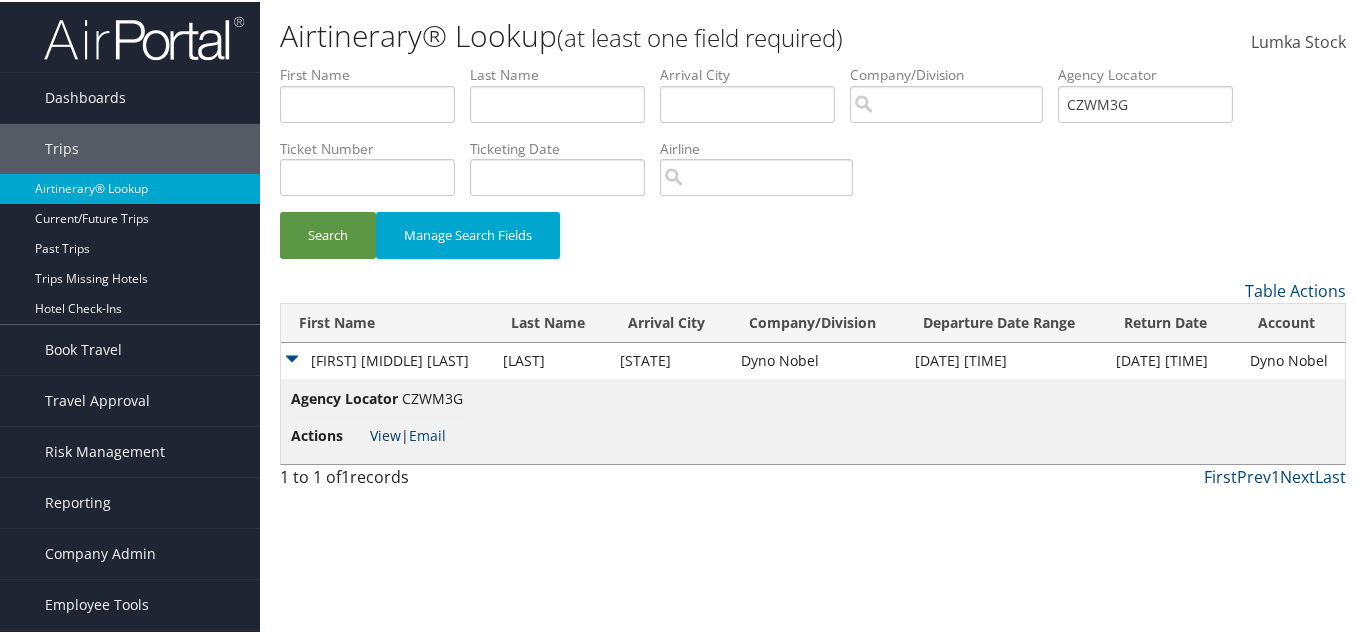 click on "View" at bounding box center (385, 433) 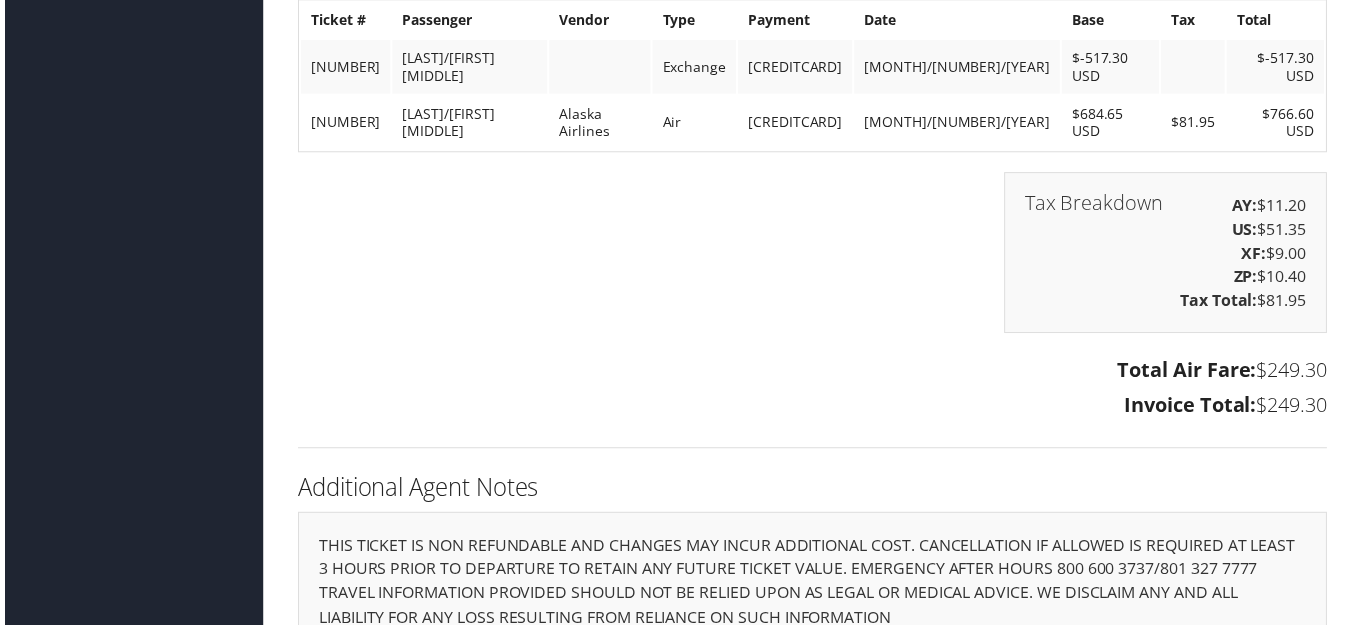 scroll, scrollTop: 2300, scrollLeft: 0, axis: vertical 